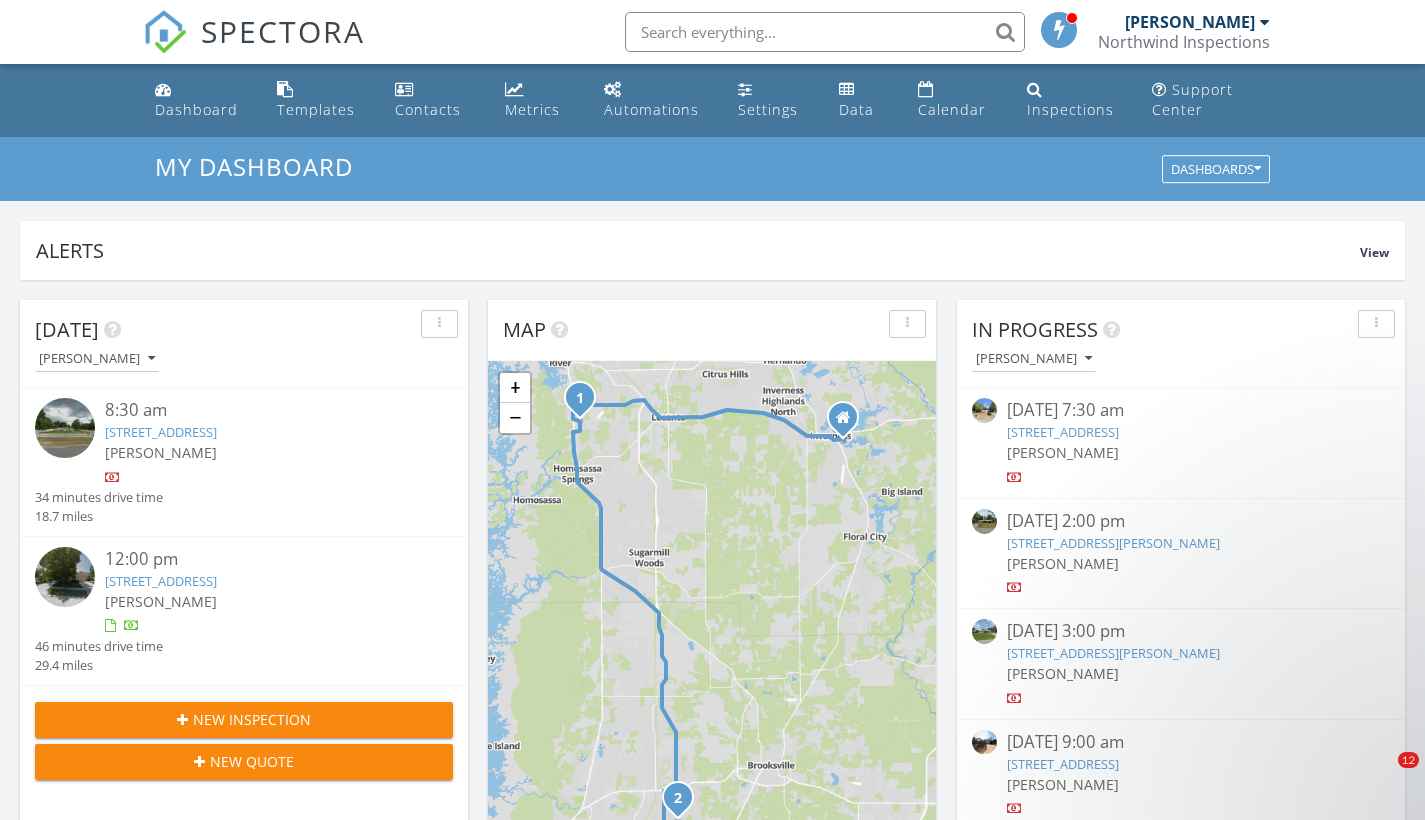 scroll, scrollTop: 0, scrollLeft: 0, axis: both 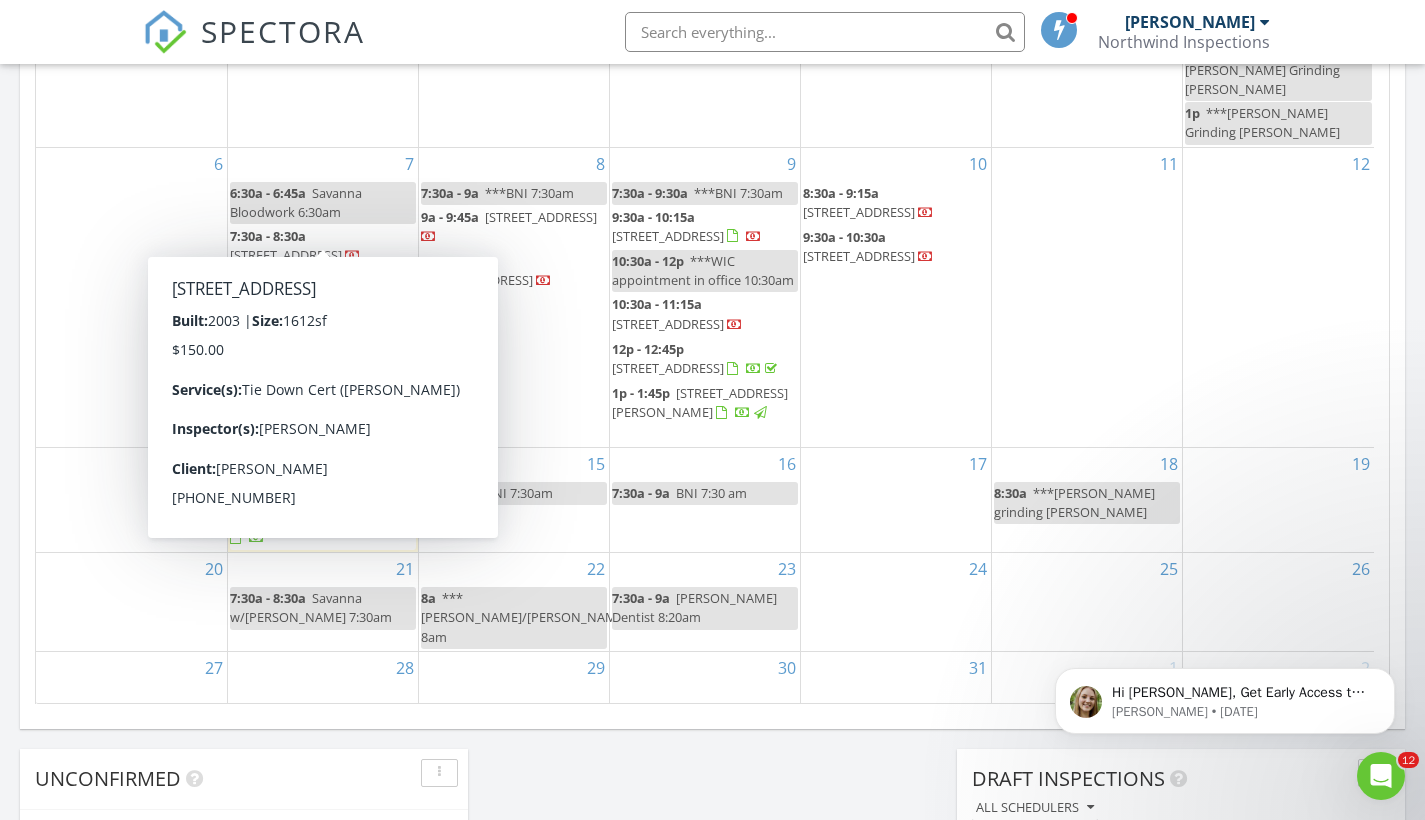 click on "16
7:30a - 9a
BNI 7:30 am" at bounding box center [705, 500] 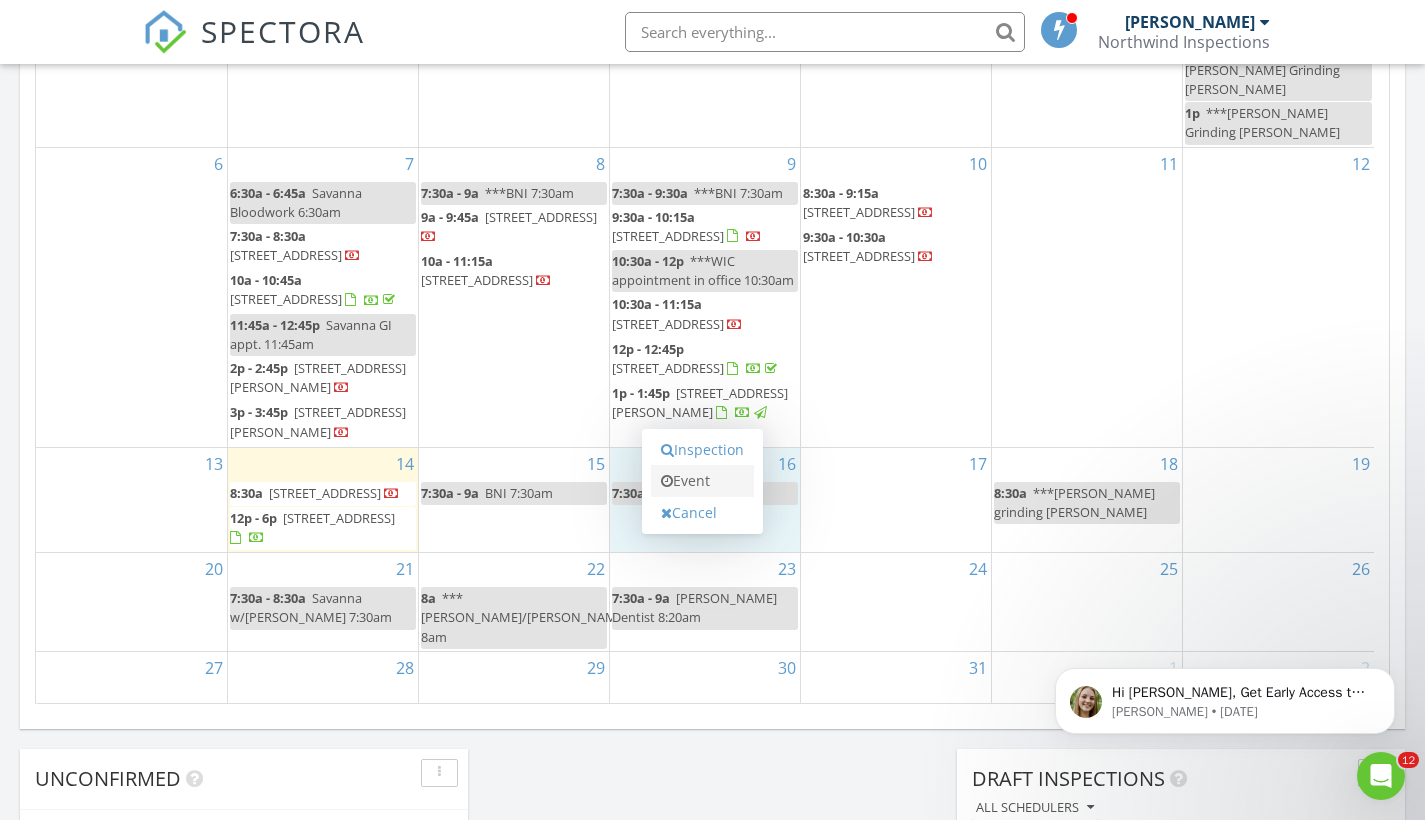 click on "Event" at bounding box center (702, 481) 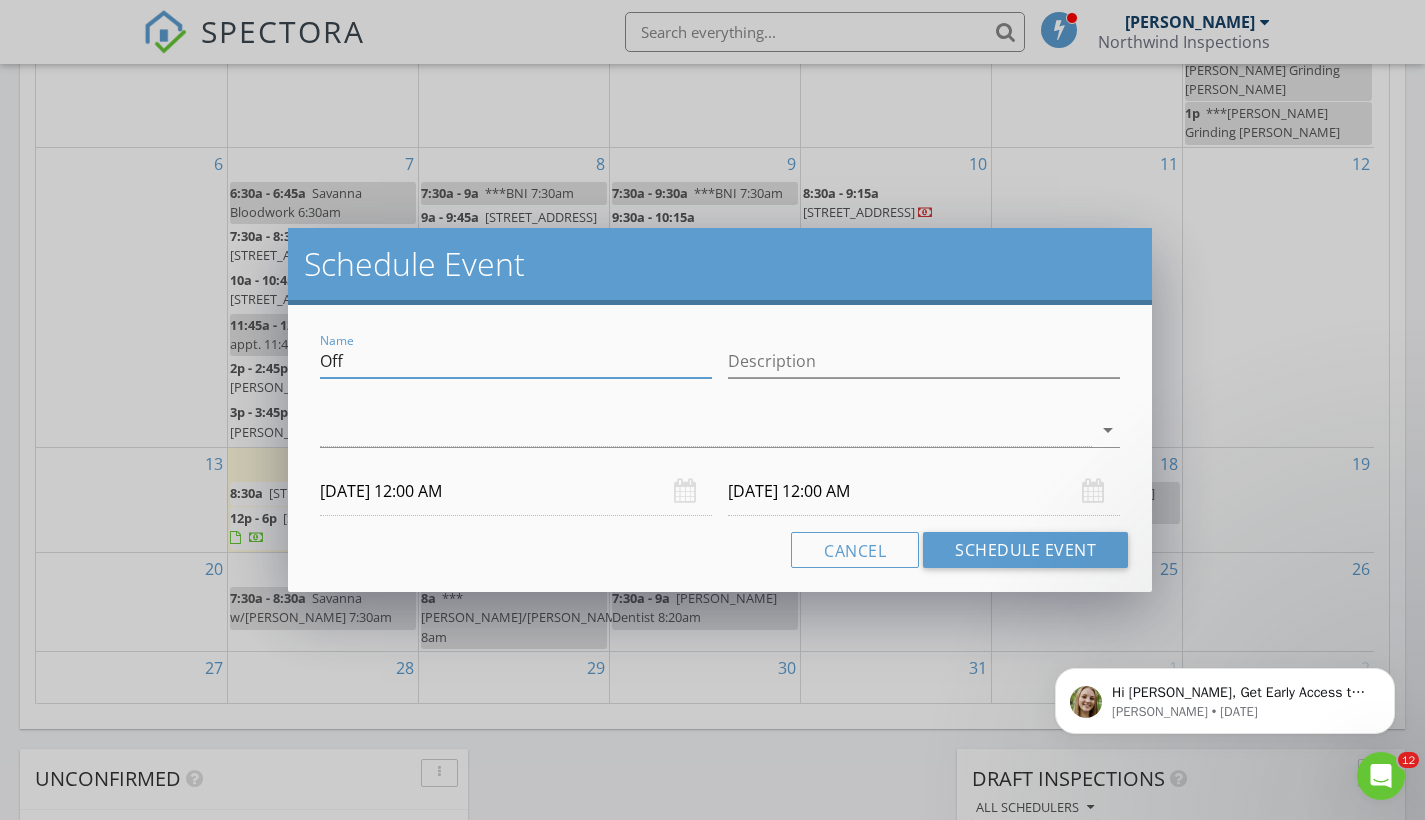 drag, startPoint x: 363, startPoint y: 367, endPoint x: 252, endPoint y: 358, distance: 111.364265 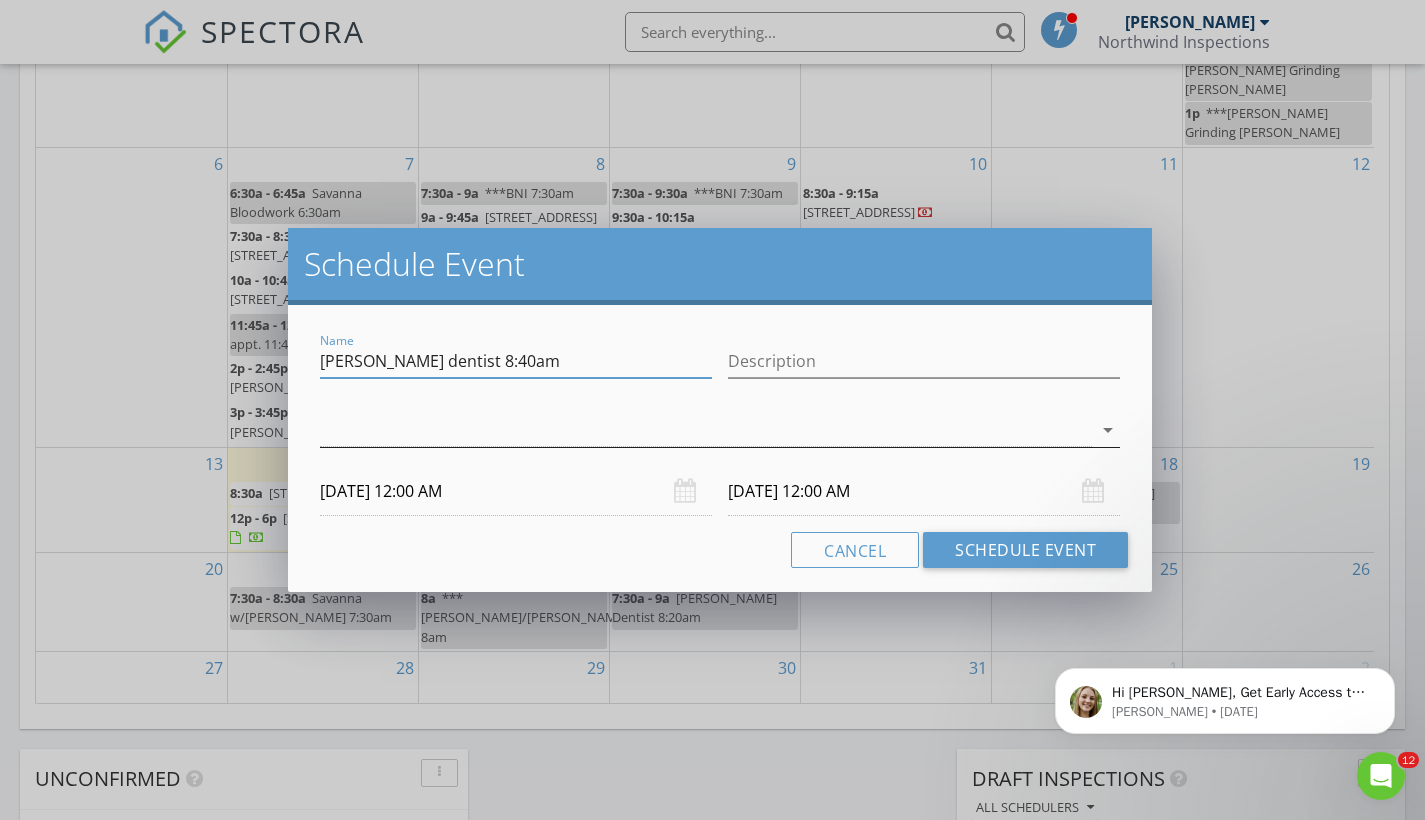 type on "Marshall dentist 8:40am" 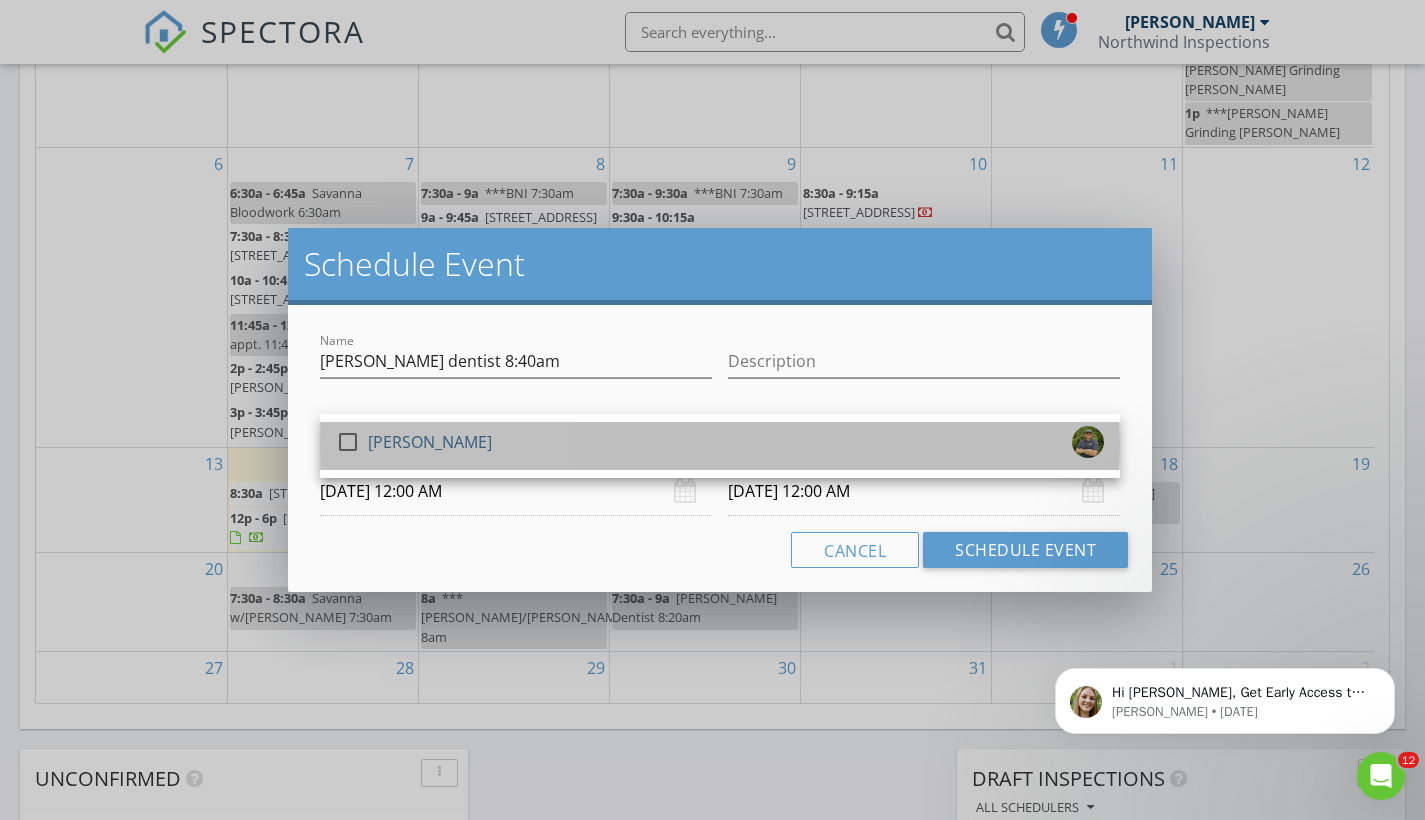 click on "check_box_outline_blank   Carl Marcotte" at bounding box center [720, 446] 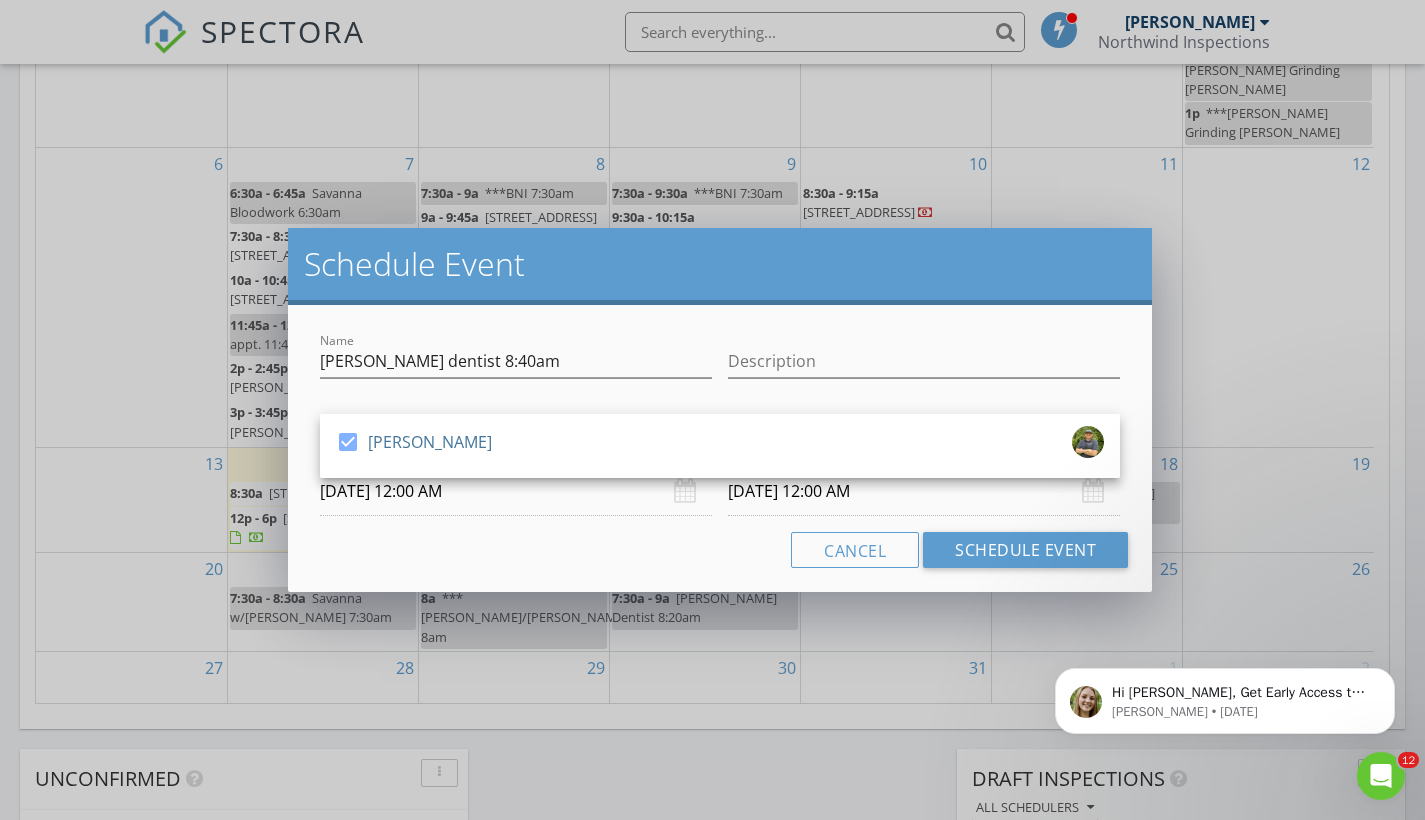click on "07/16/2025 12:00 AM" at bounding box center [516, 491] 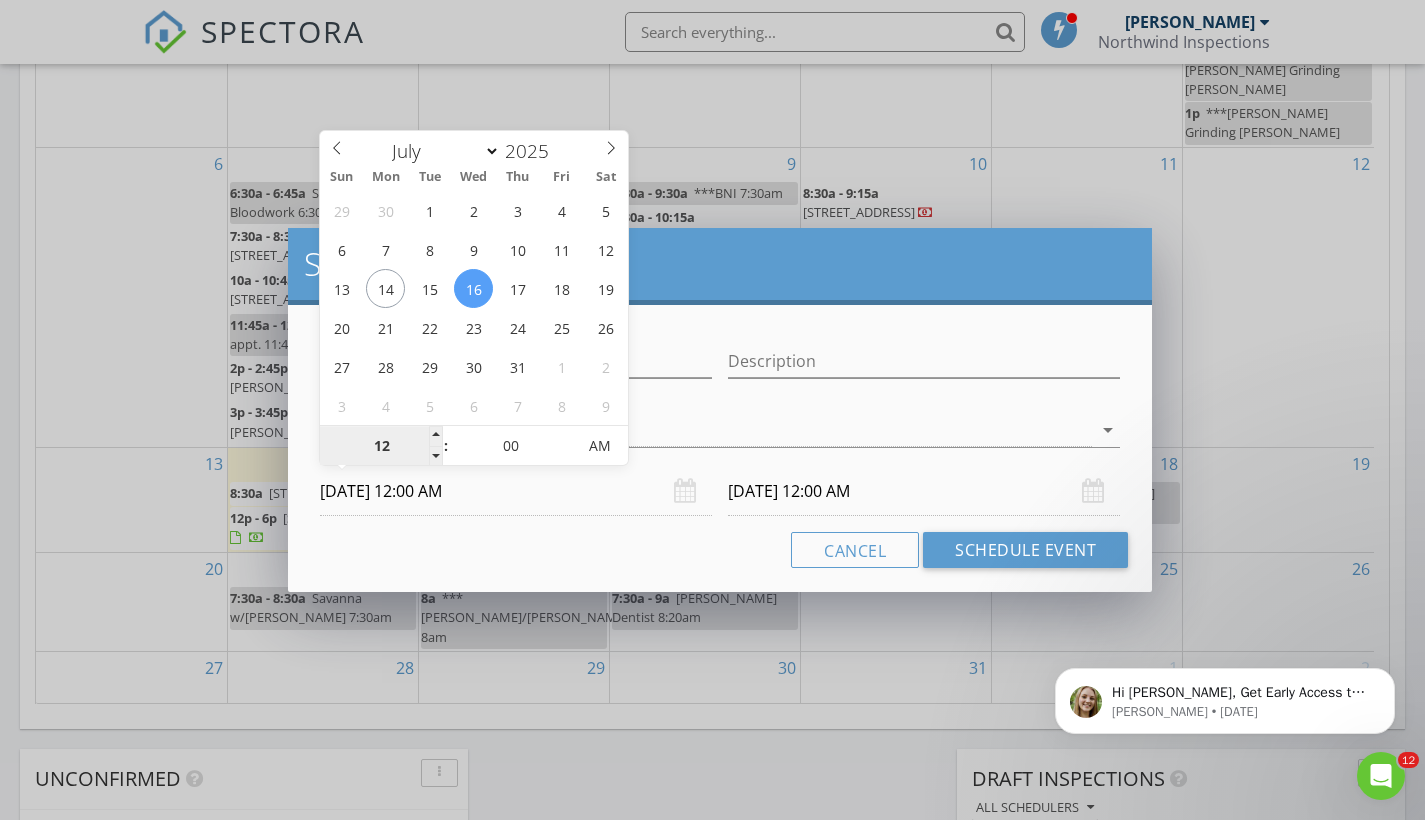 click on "12" at bounding box center [381, 447] 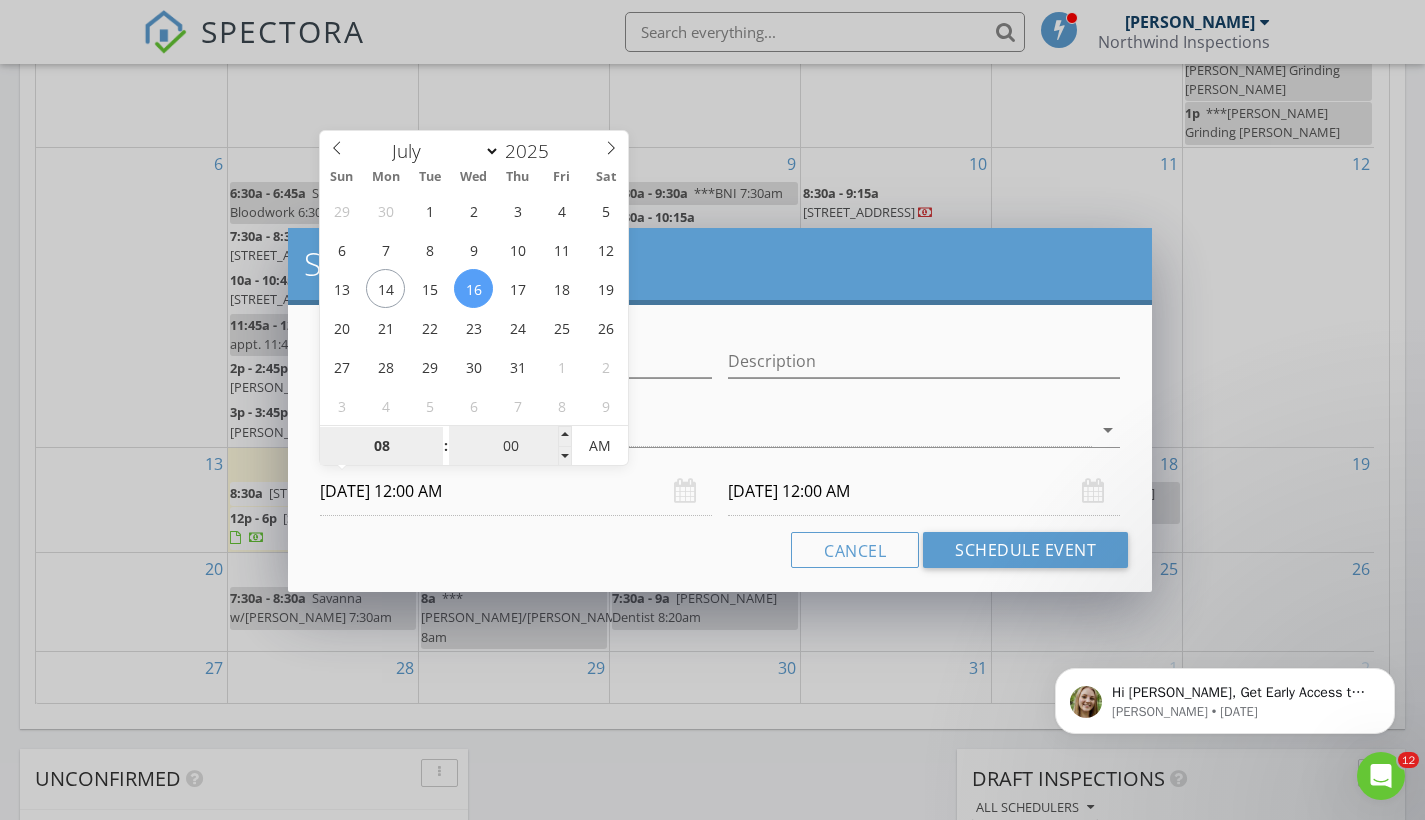 type on "08" 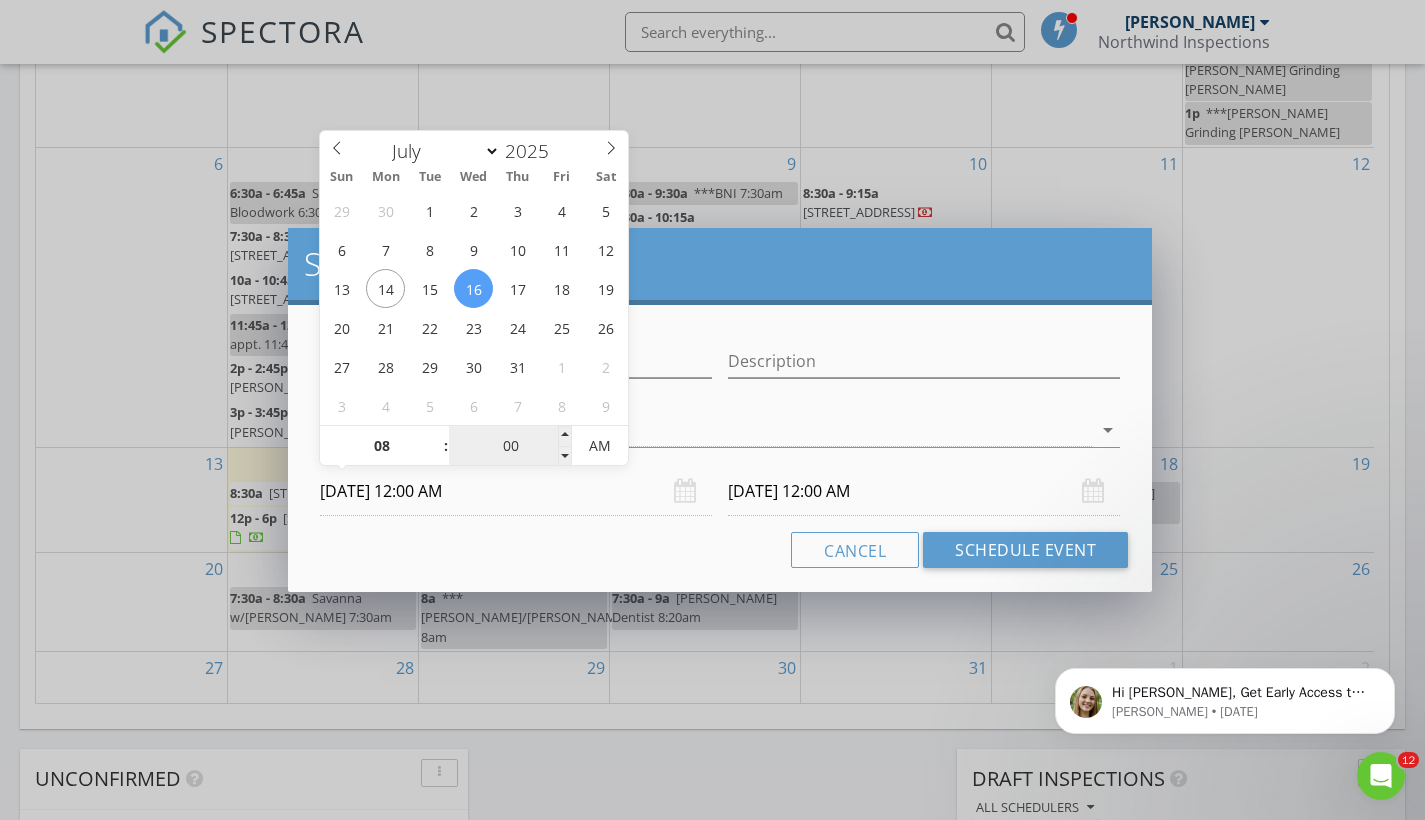type on "07/16/2025 8:00 AM" 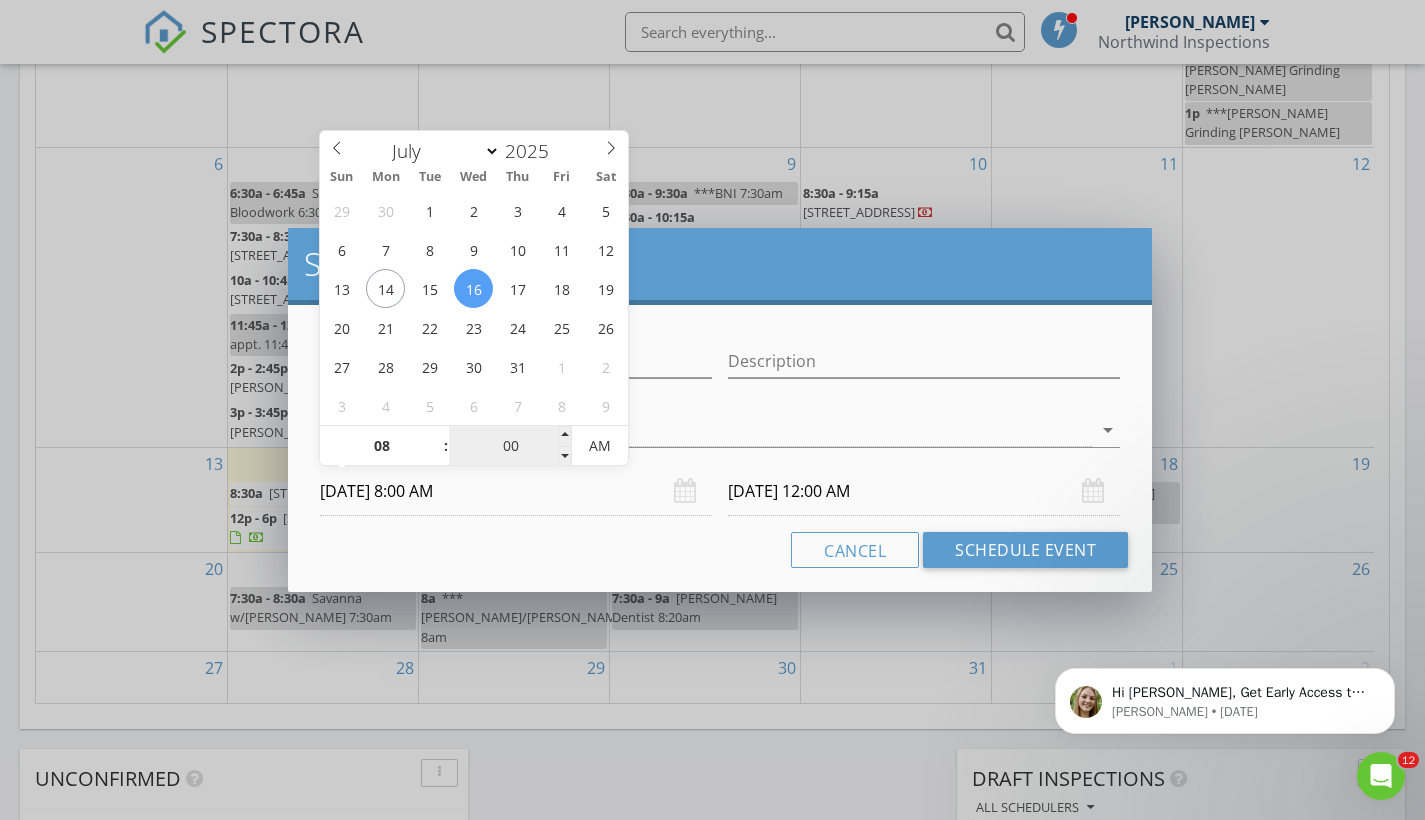 click on "00" at bounding box center (510, 447) 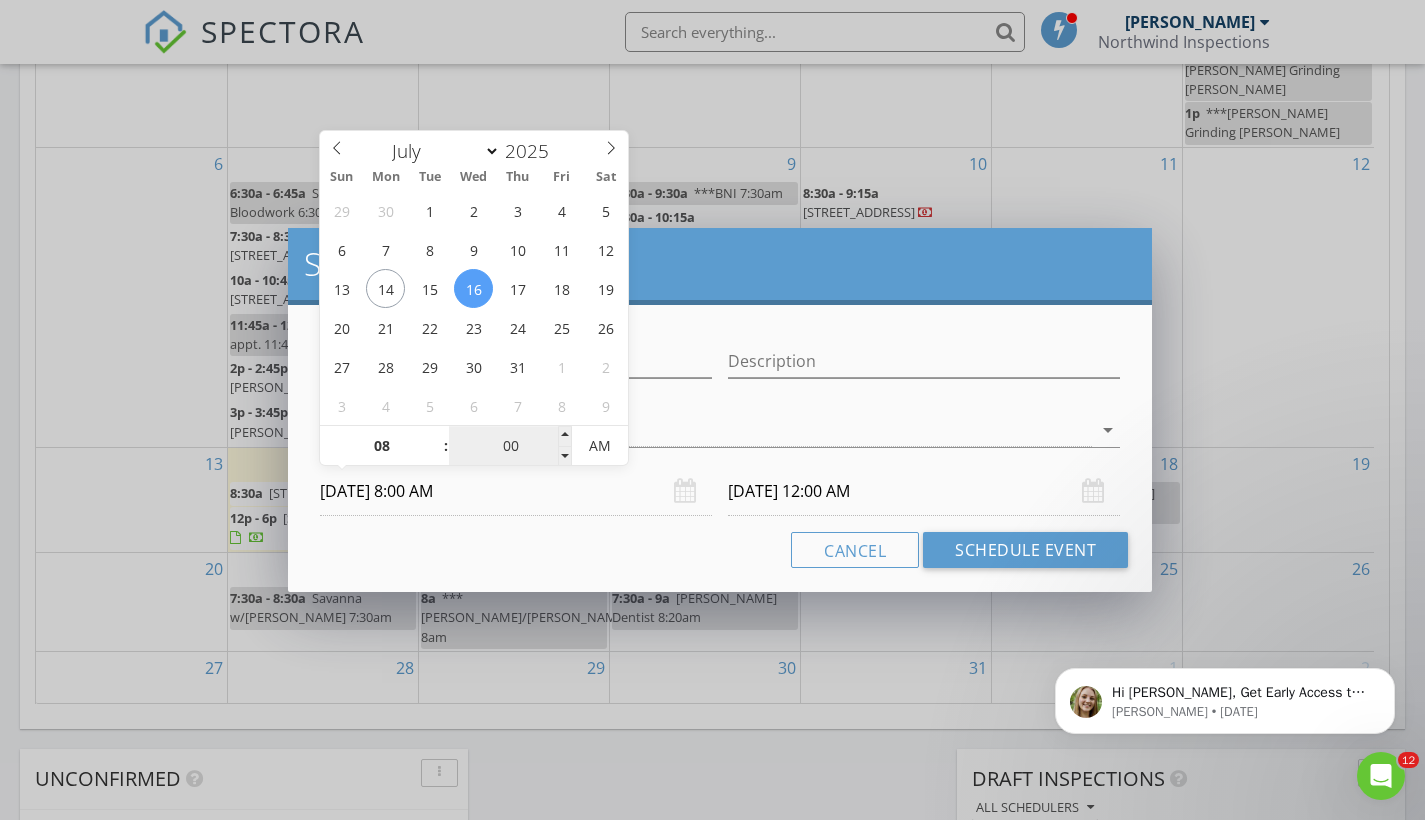 type on "07/17/2025 8:00 AM" 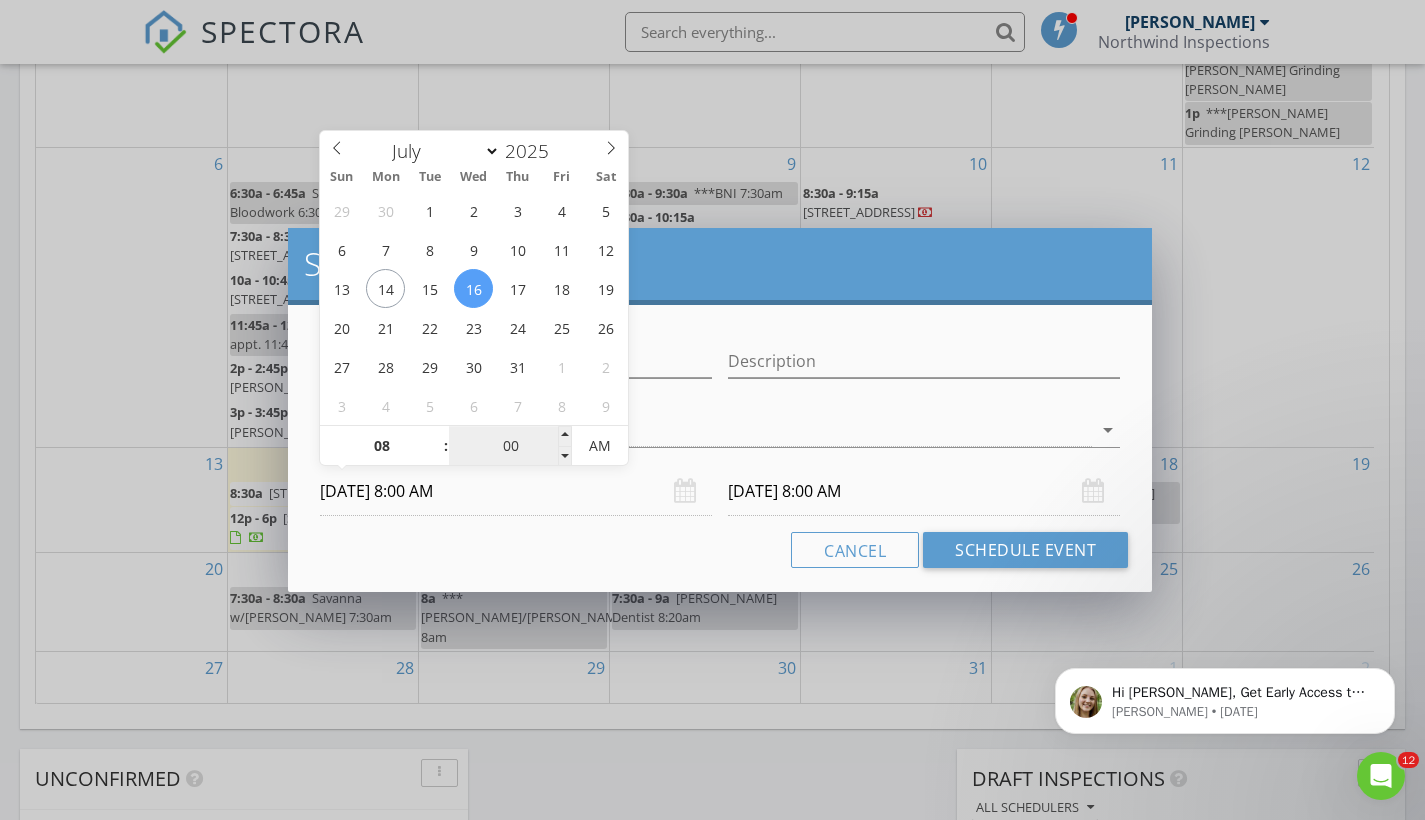 drag, startPoint x: 524, startPoint y: 446, endPoint x: 454, endPoint y: 446, distance: 70 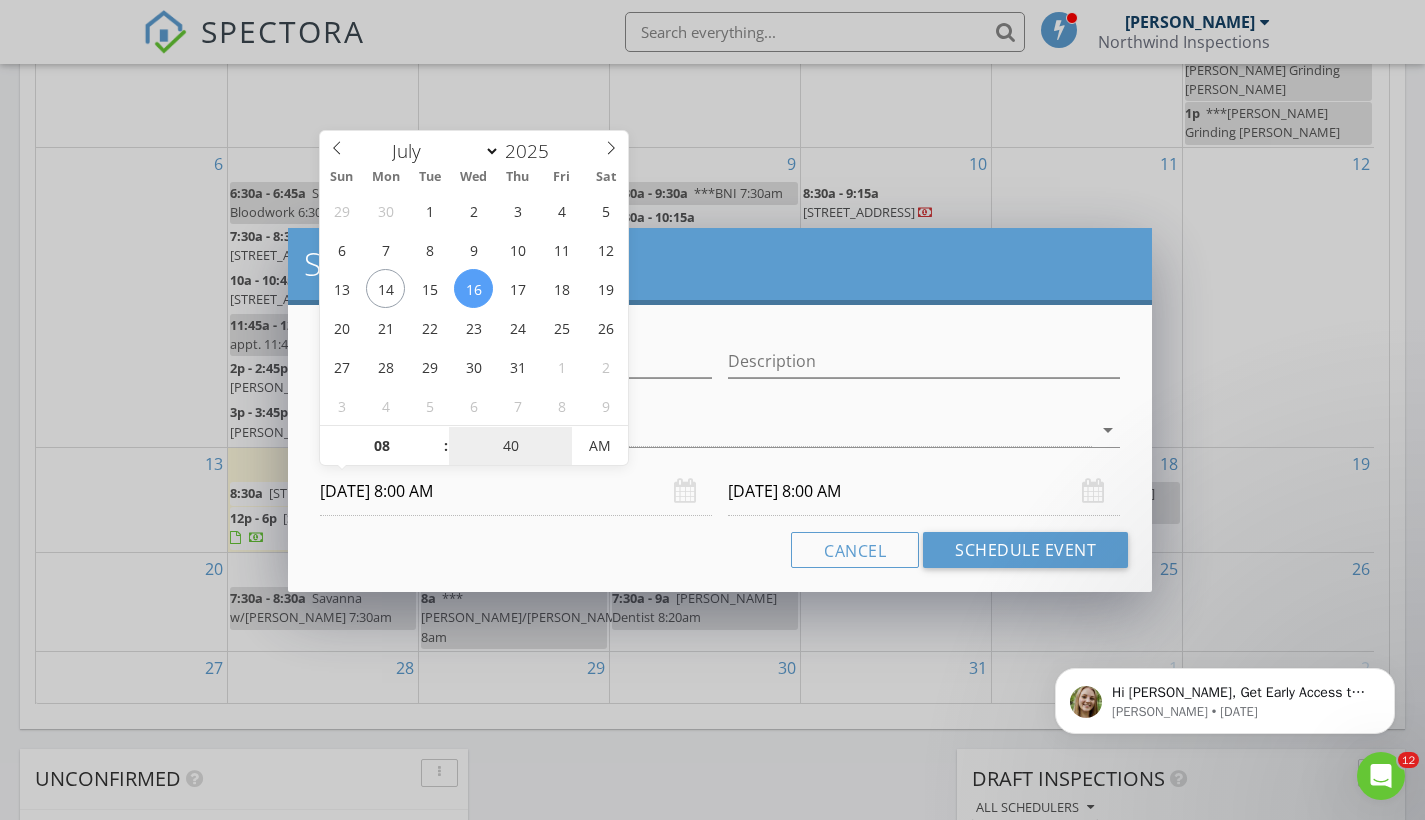 type on "40" 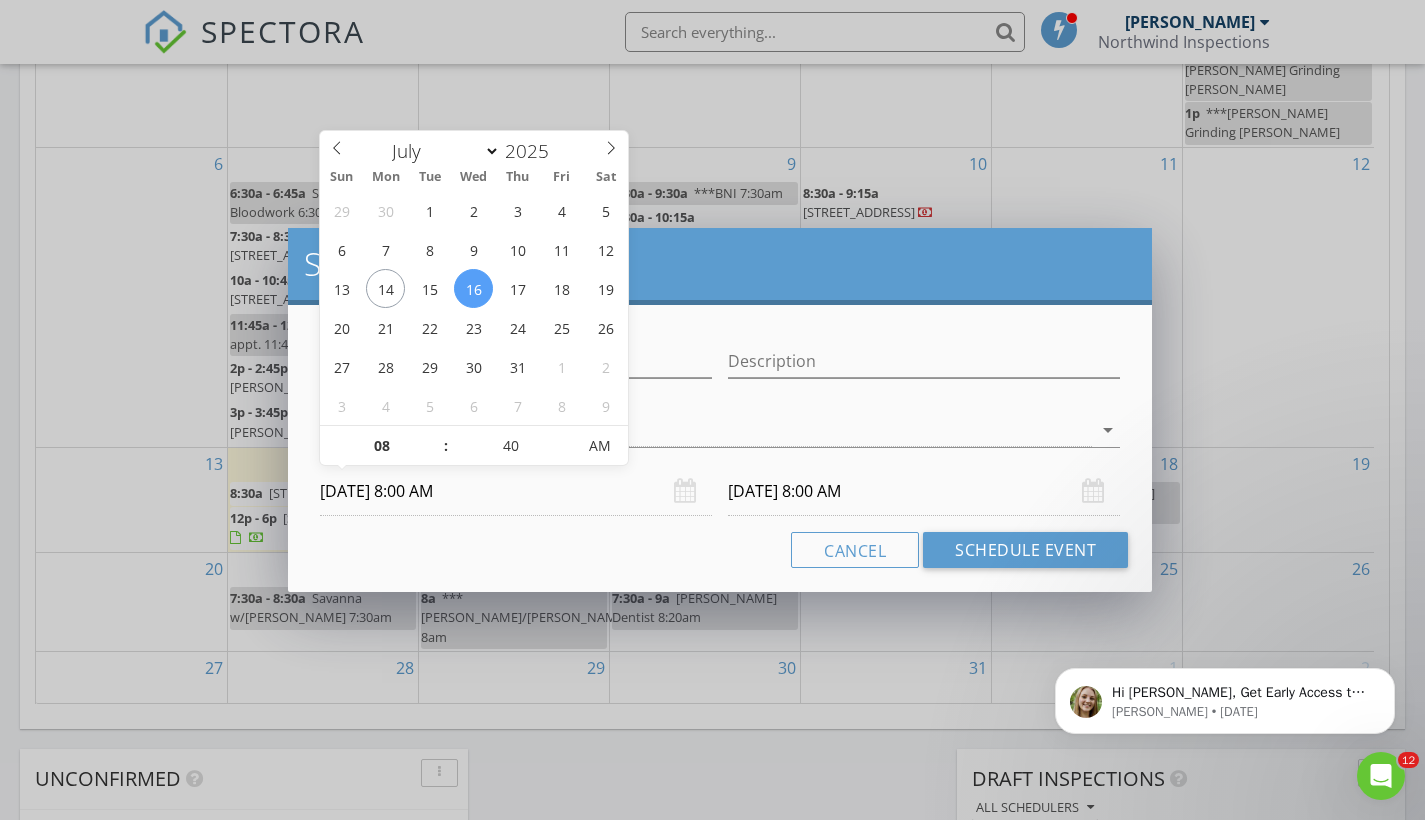 type on "07/16/2025 8:40 AM" 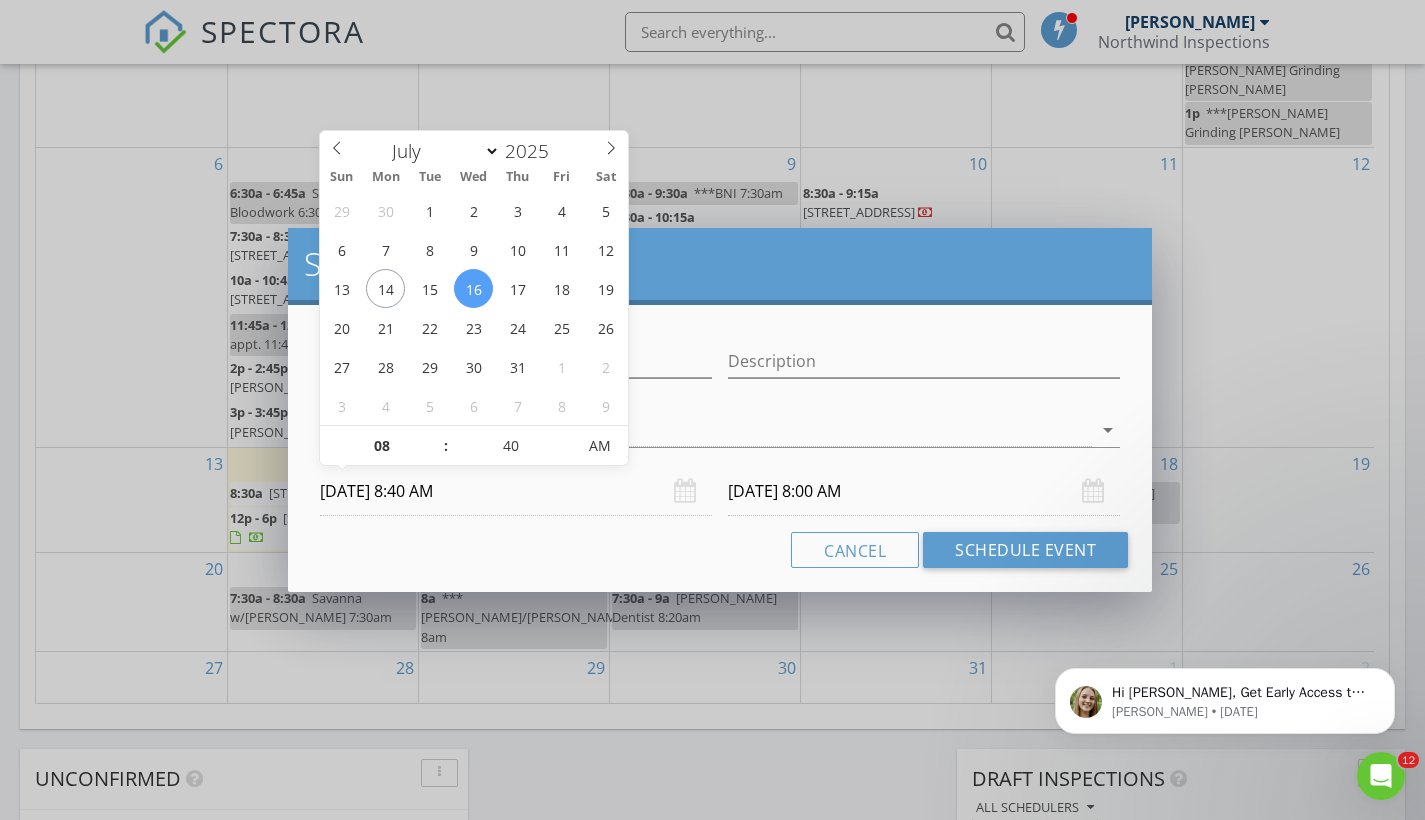 click on "07/17/2025 8:00 AM" at bounding box center [924, 491] 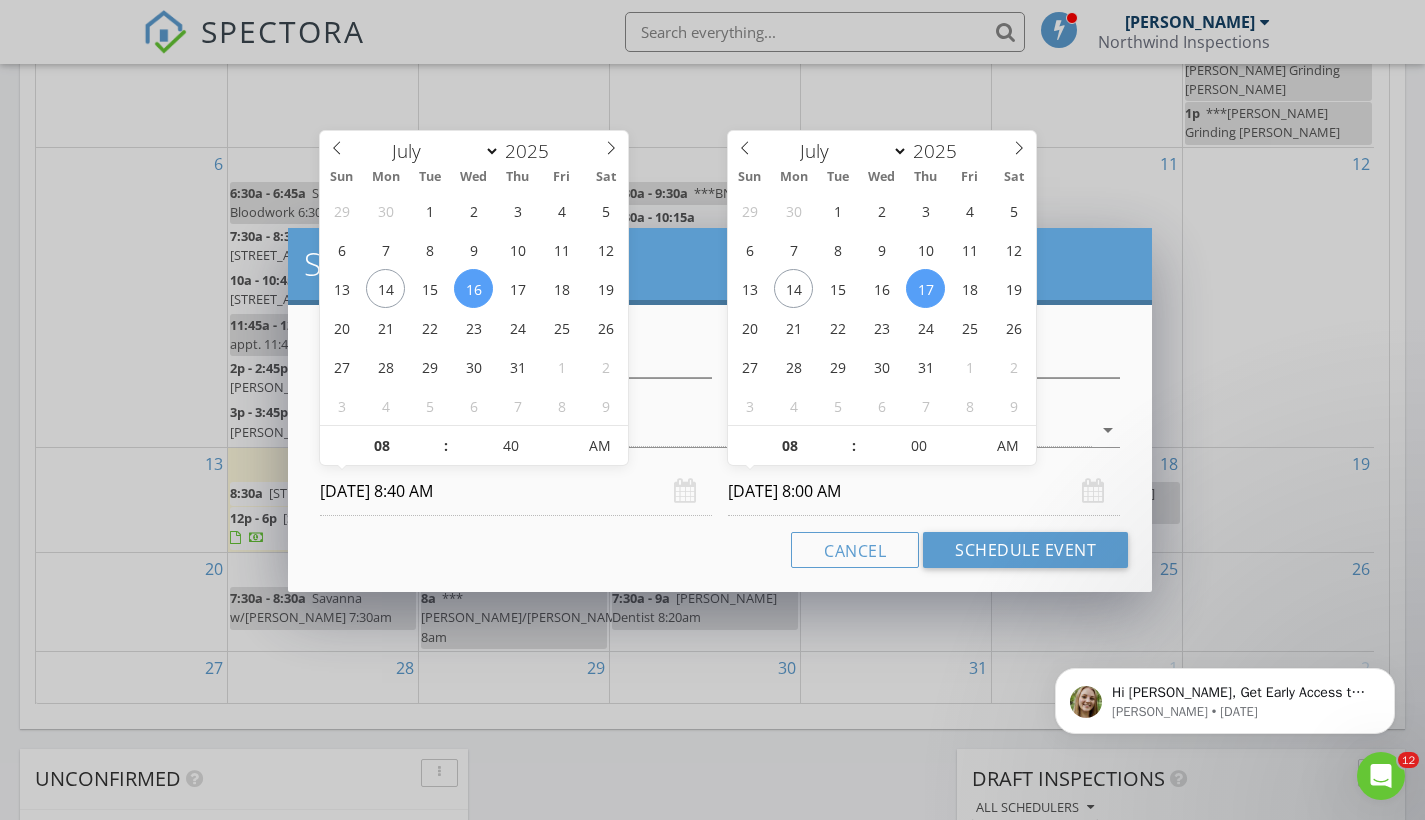 type on "40" 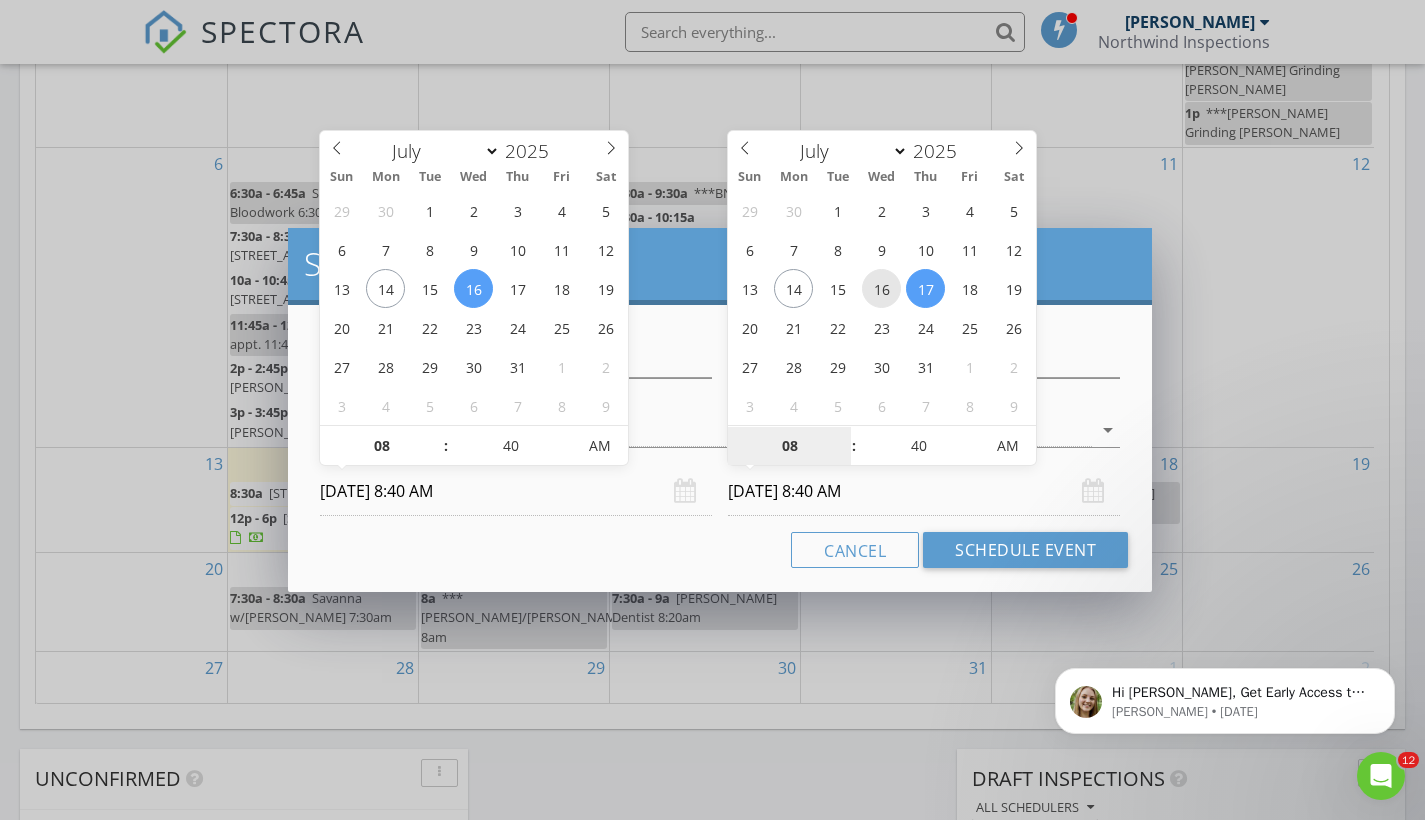 type on "07/16/2025 8:40 AM" 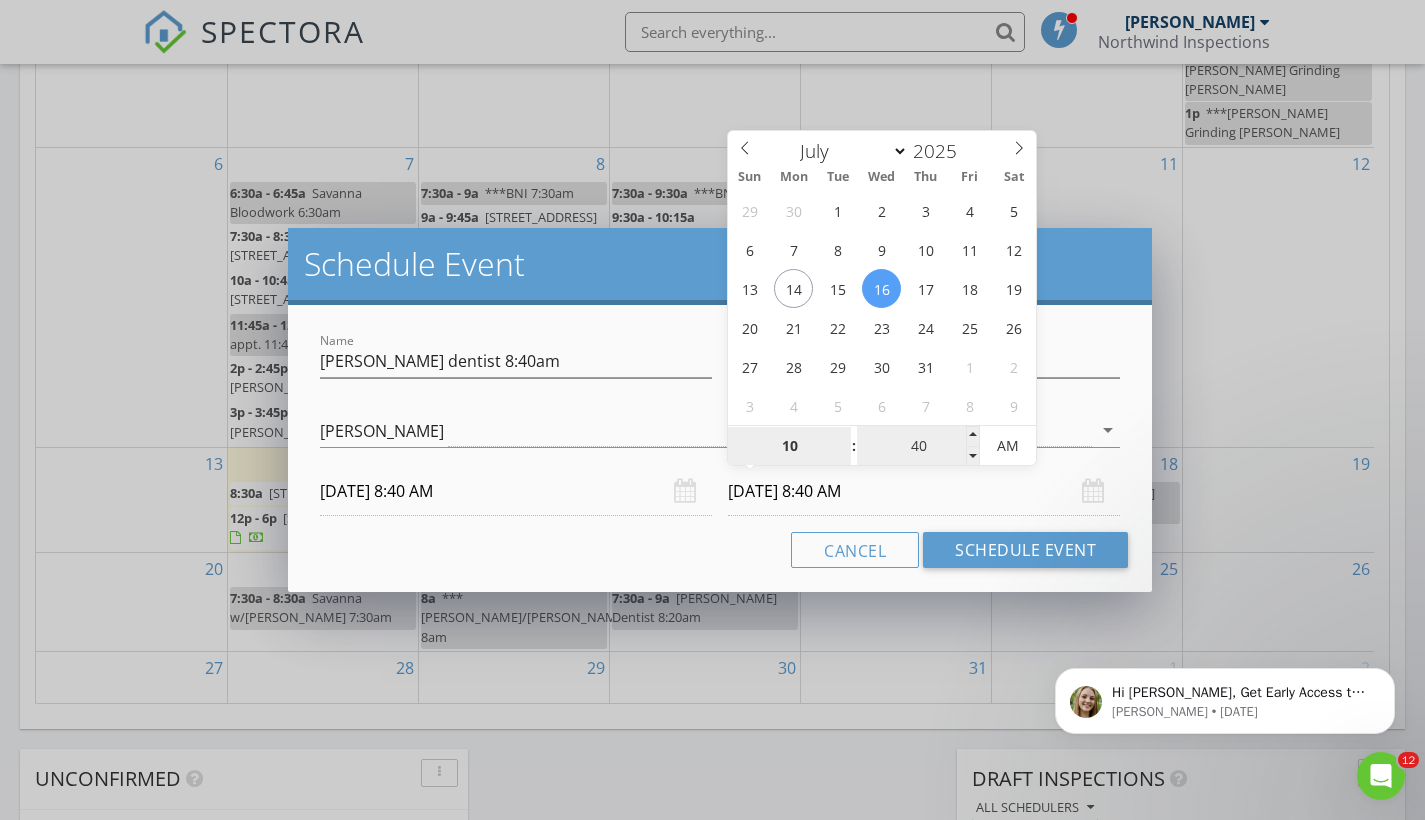 type on "10" 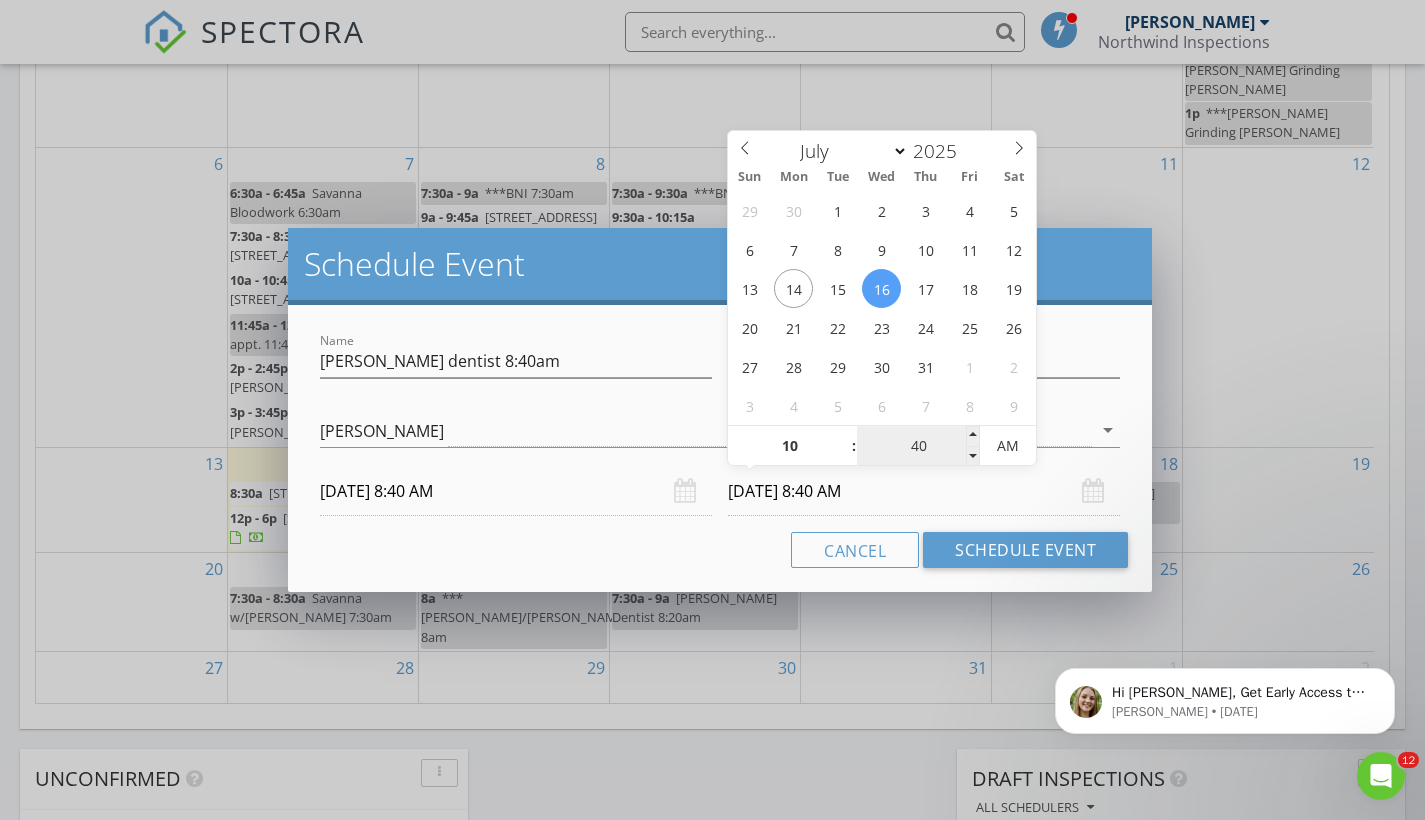 type on "07/16/2025 10:40 AM" 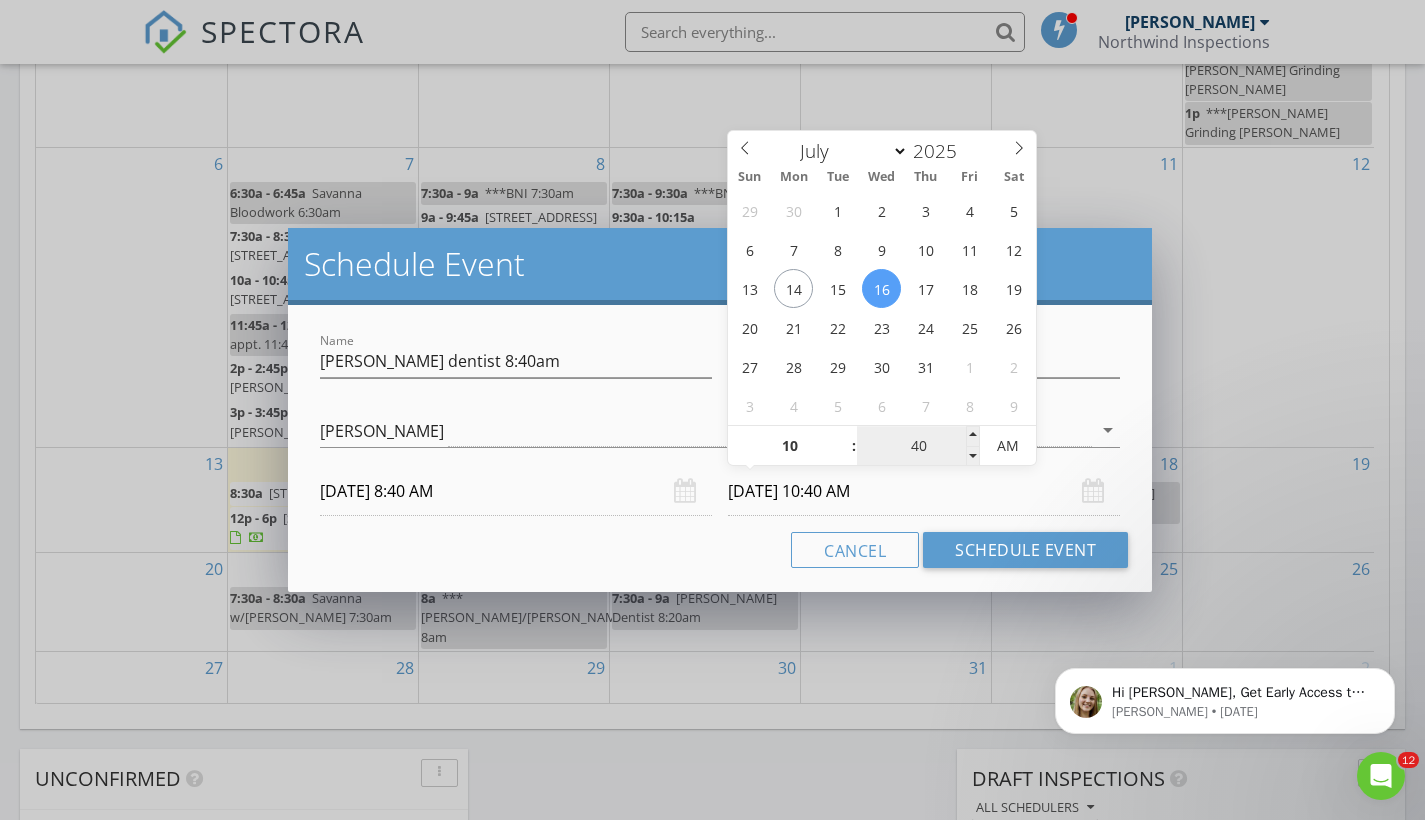 drag, startPoint x: 931, startPoint y: 451, endPoint x: 876, endPoint y: 451, distance: 55 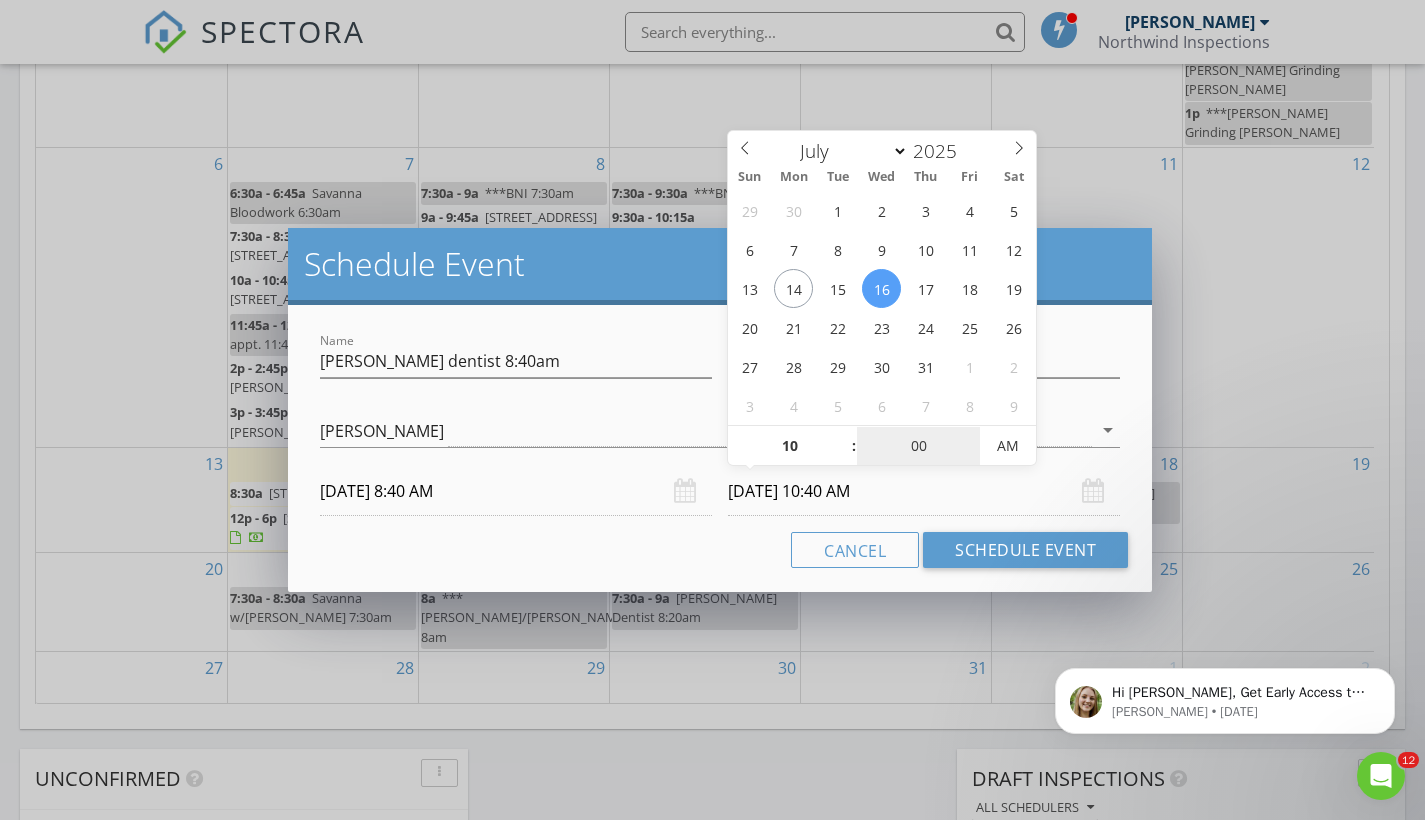 type on "00" 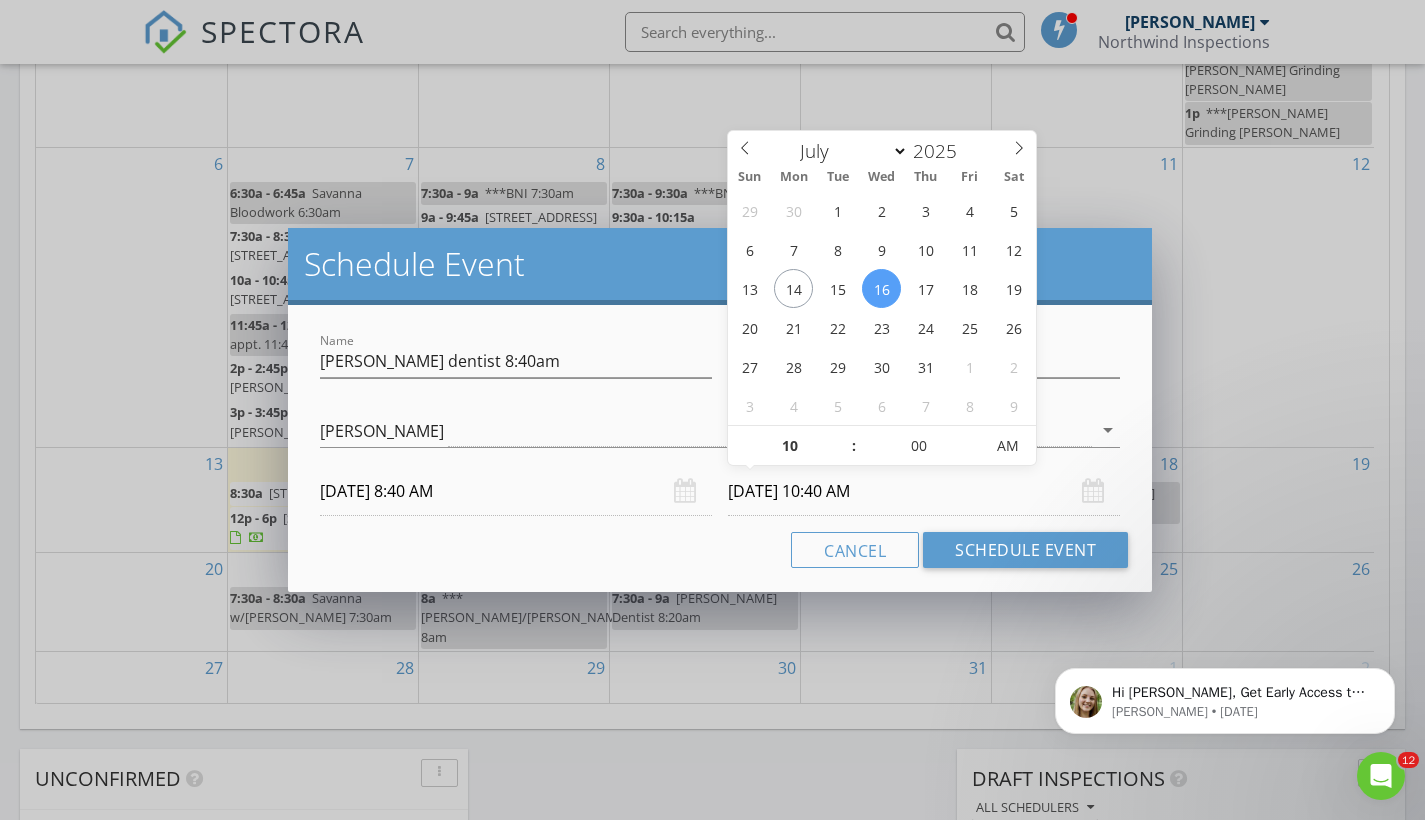 type on "07/16/2025 10:00 AM" 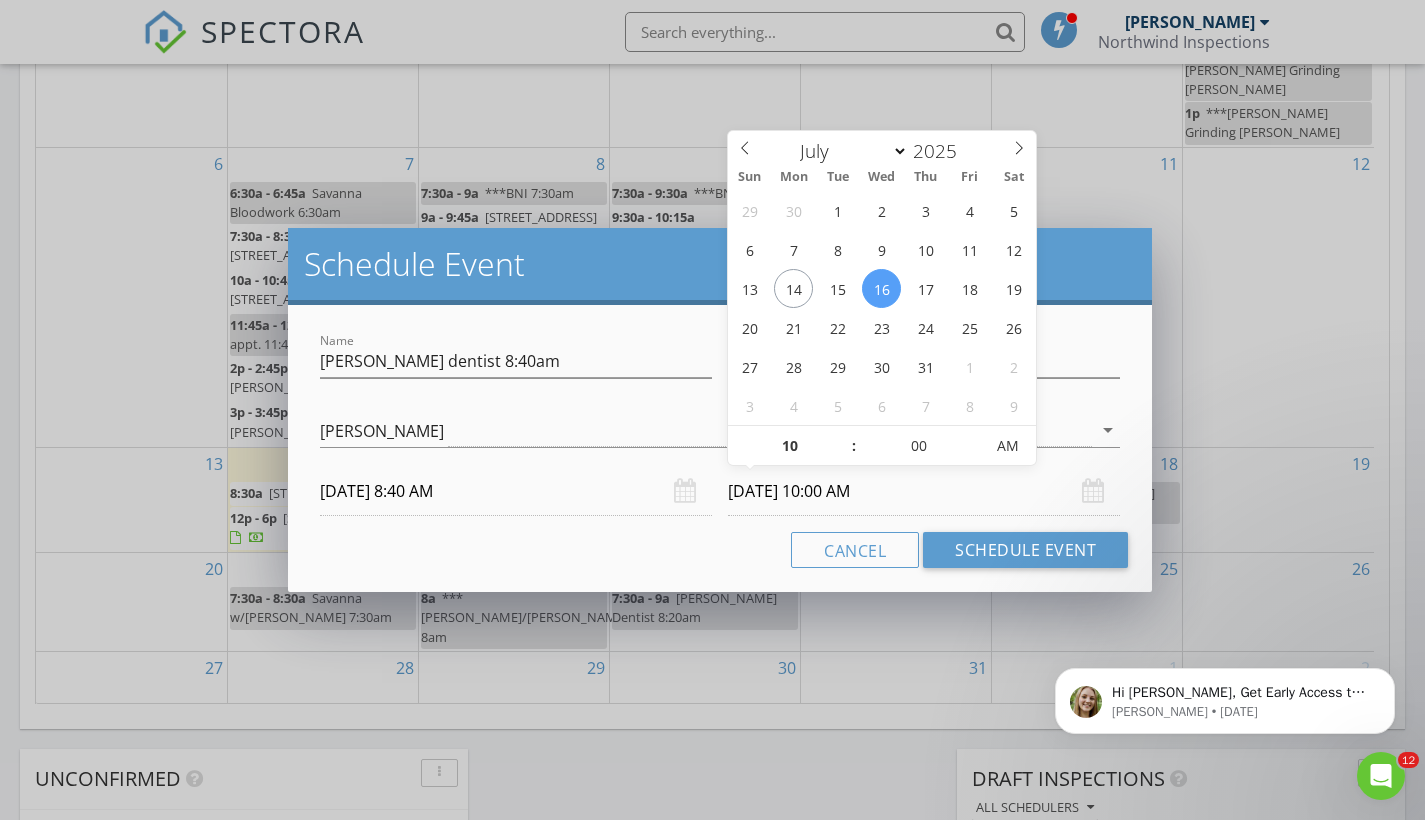 click on "Cancel   Schedule Event" at bounding box center [720, 550] 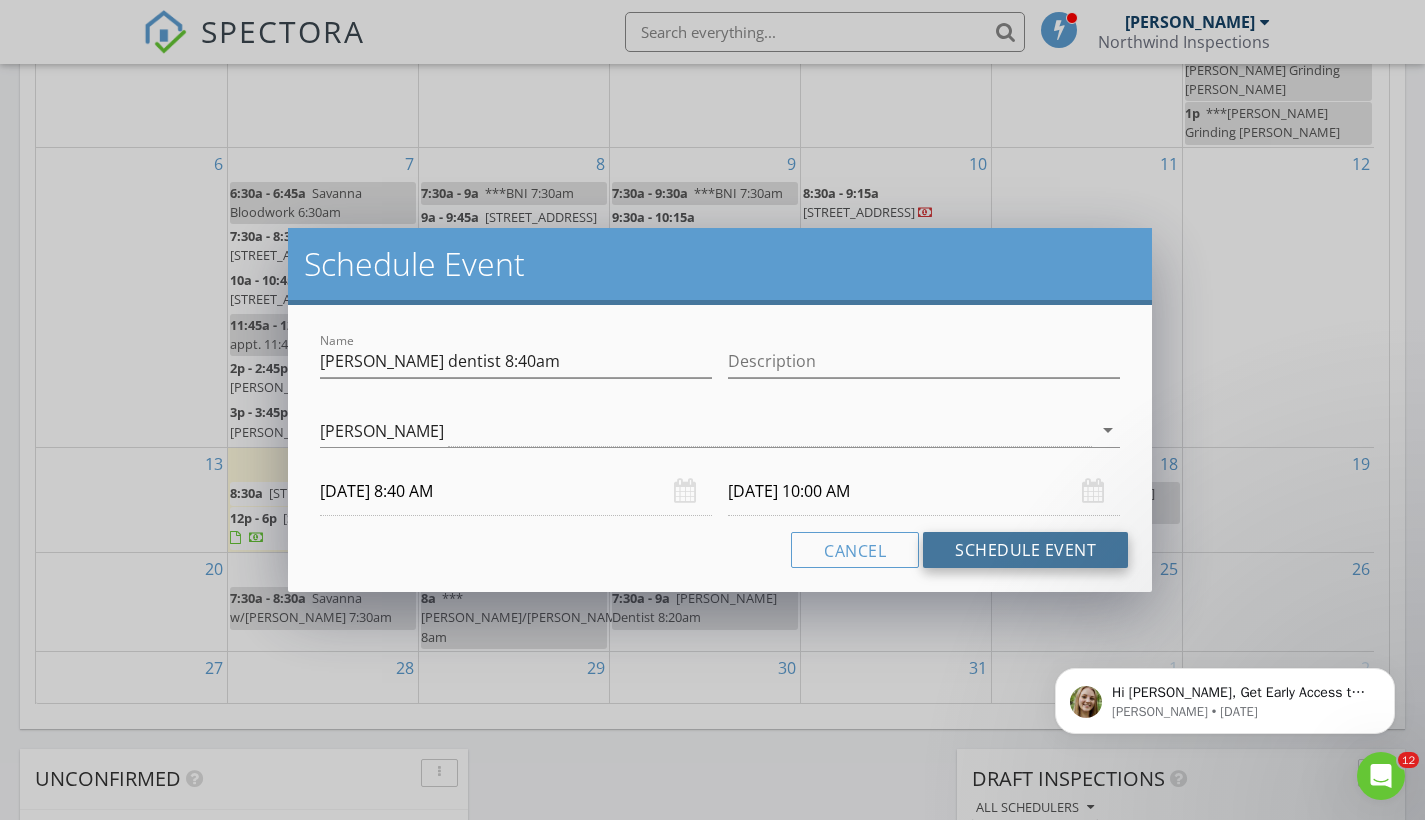 click on "Schedule Event" at bounding box center (1025, 550) 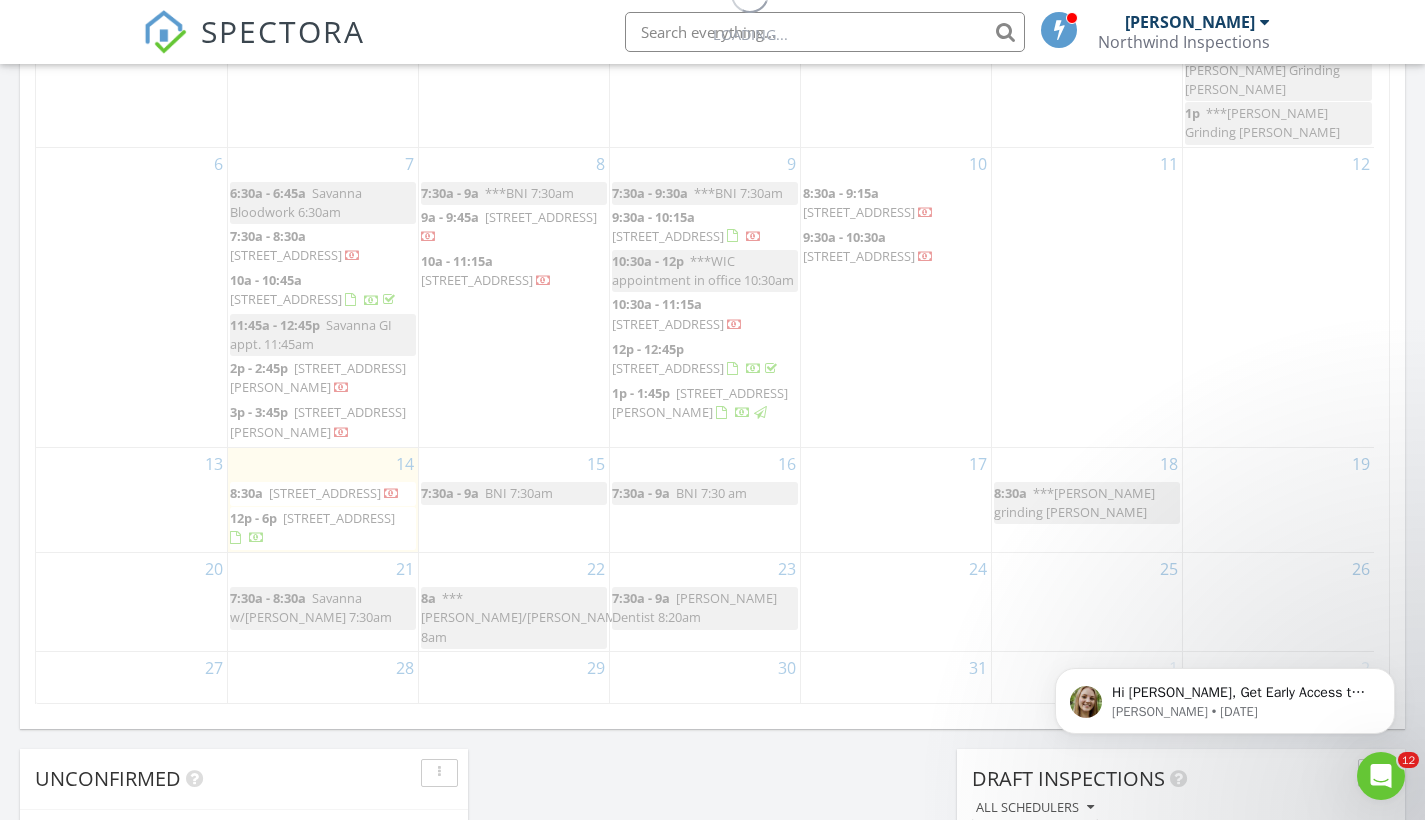scroll, scrollTop: 0, scrollLeft: 0, axis: both 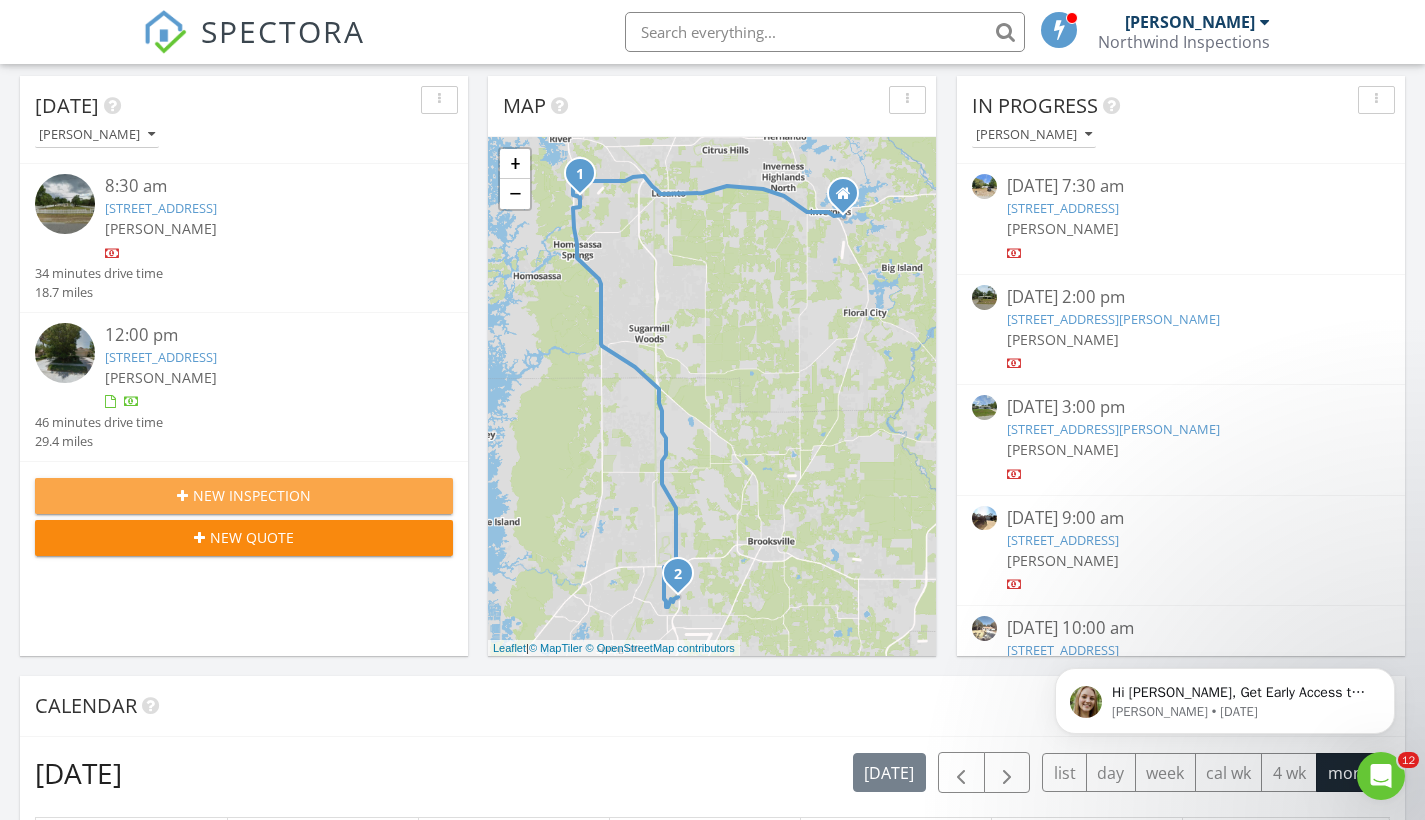click on "New Inspection" at bounding box center [252, 495] 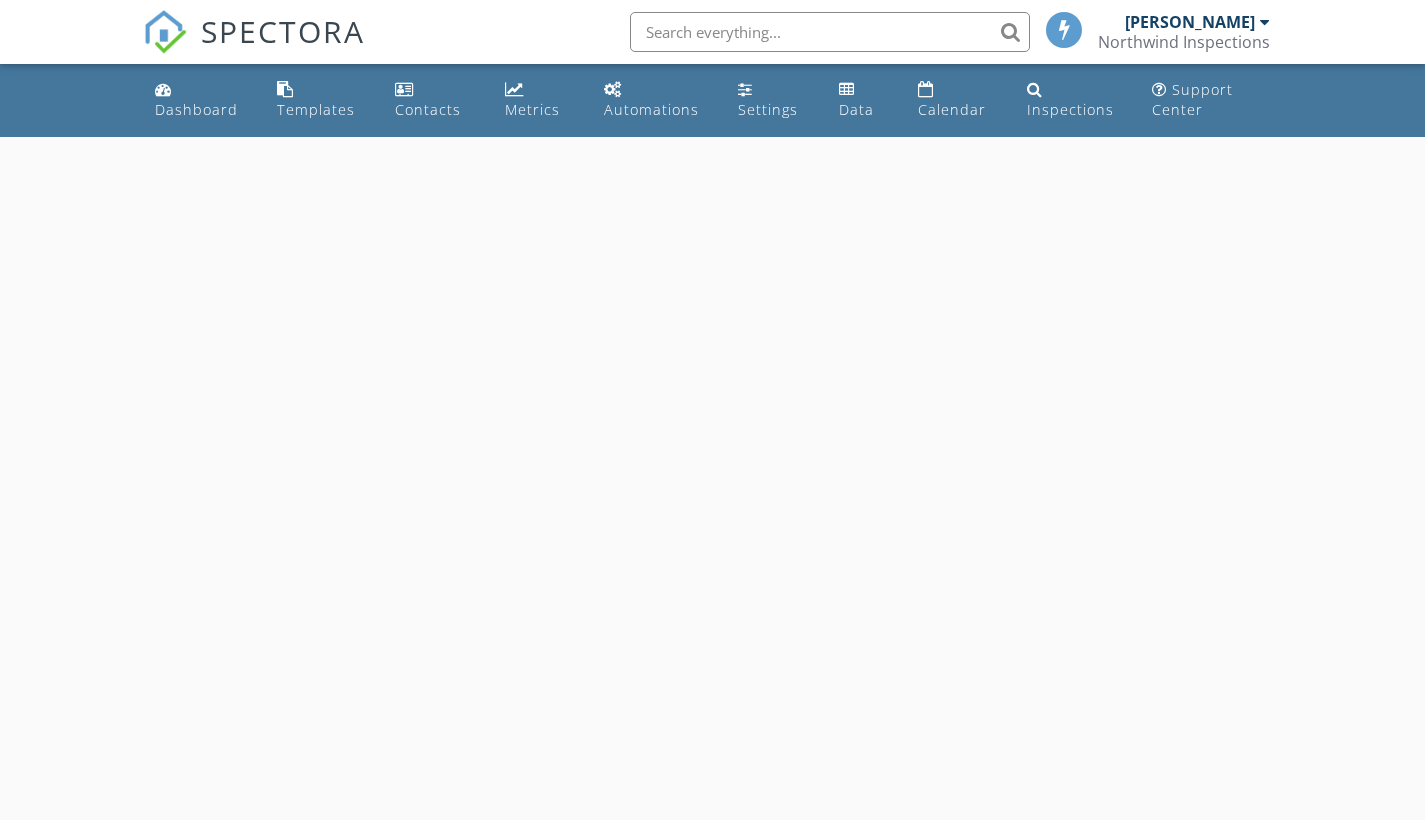scroll, scrollTop: 0, scrollLeft: 0, axis: both 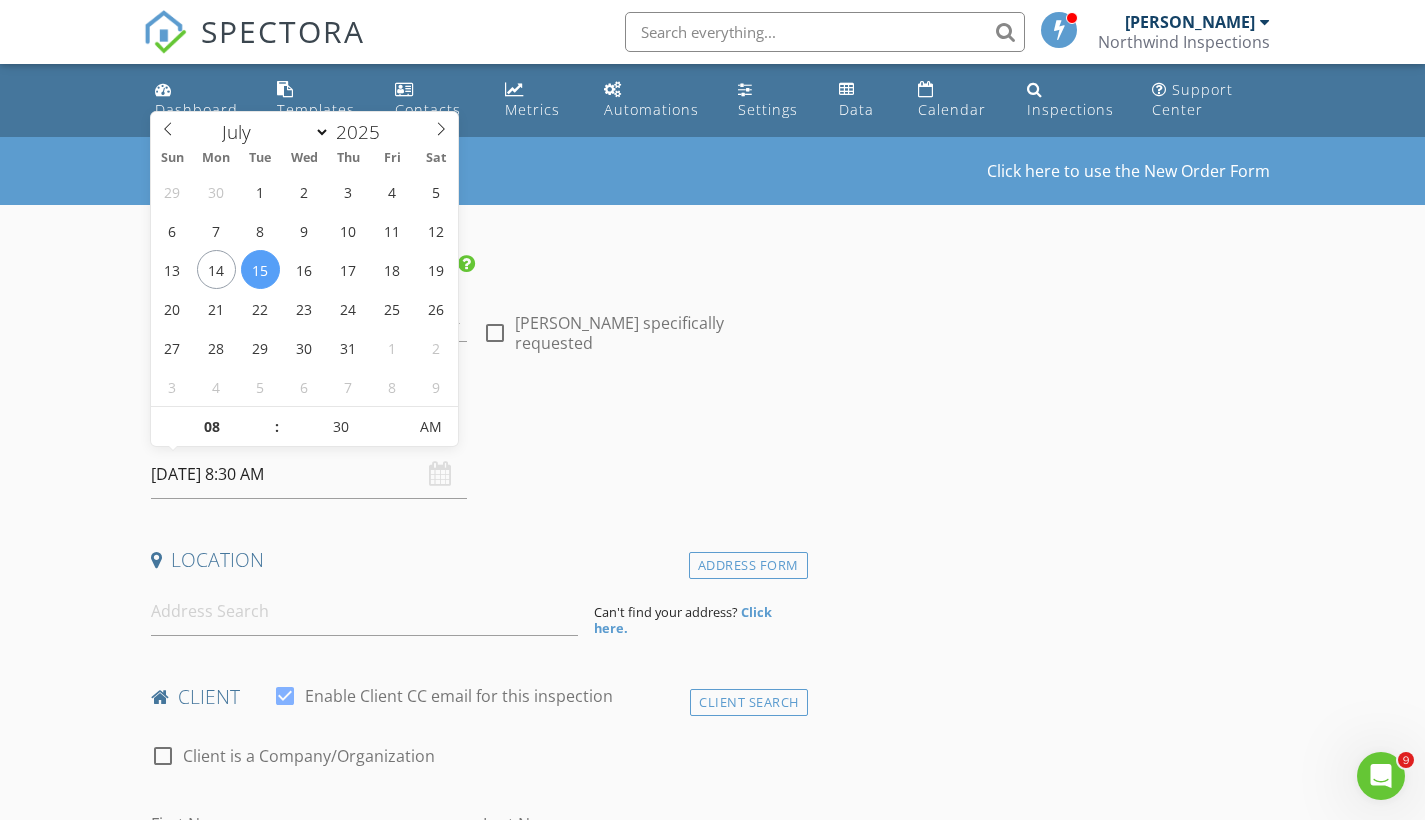 click on "07/15/2025 8:30 AM" at bounding box center [309, 474] 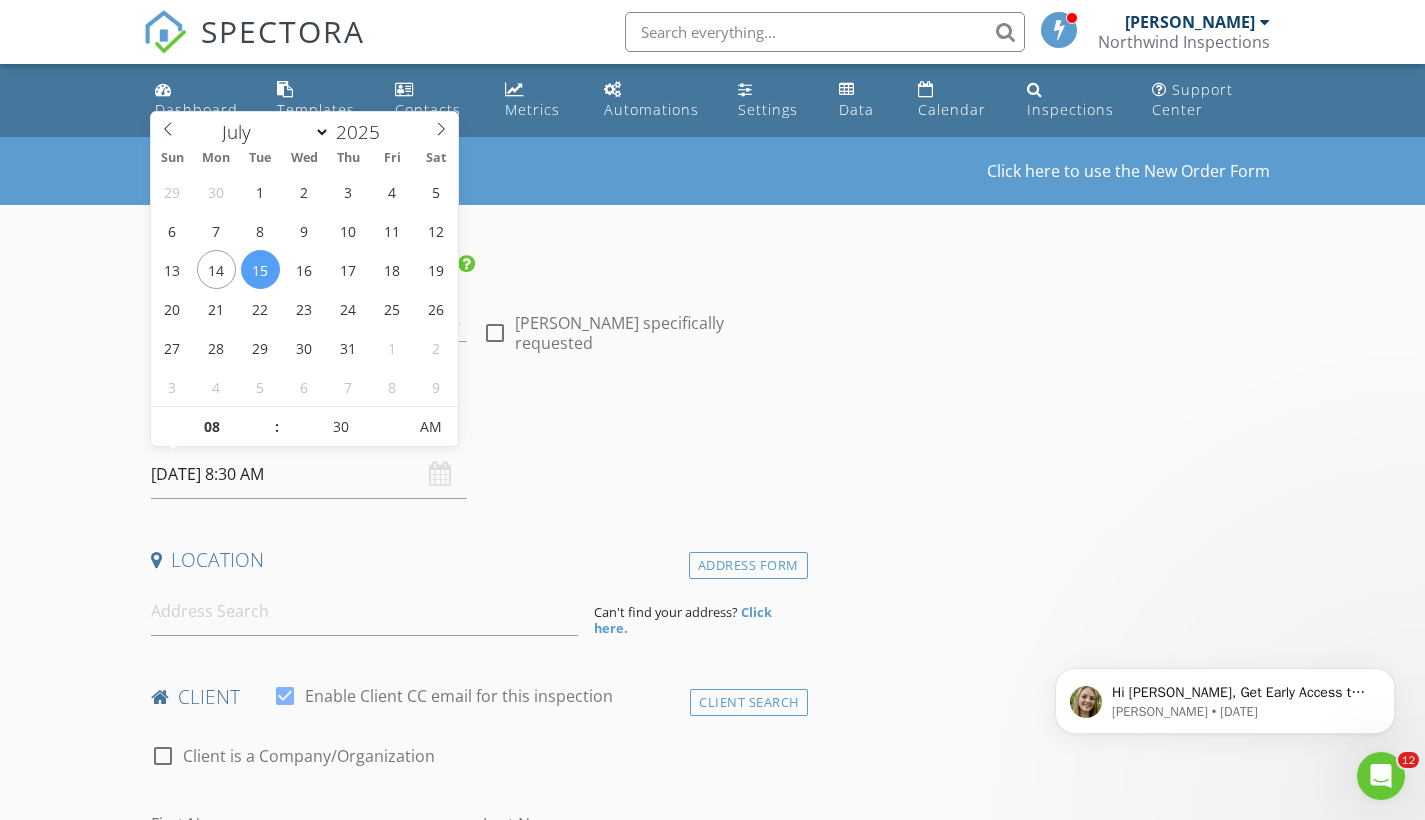 scroll, scrollTop: 0, scrollLeft: 0, axis: both 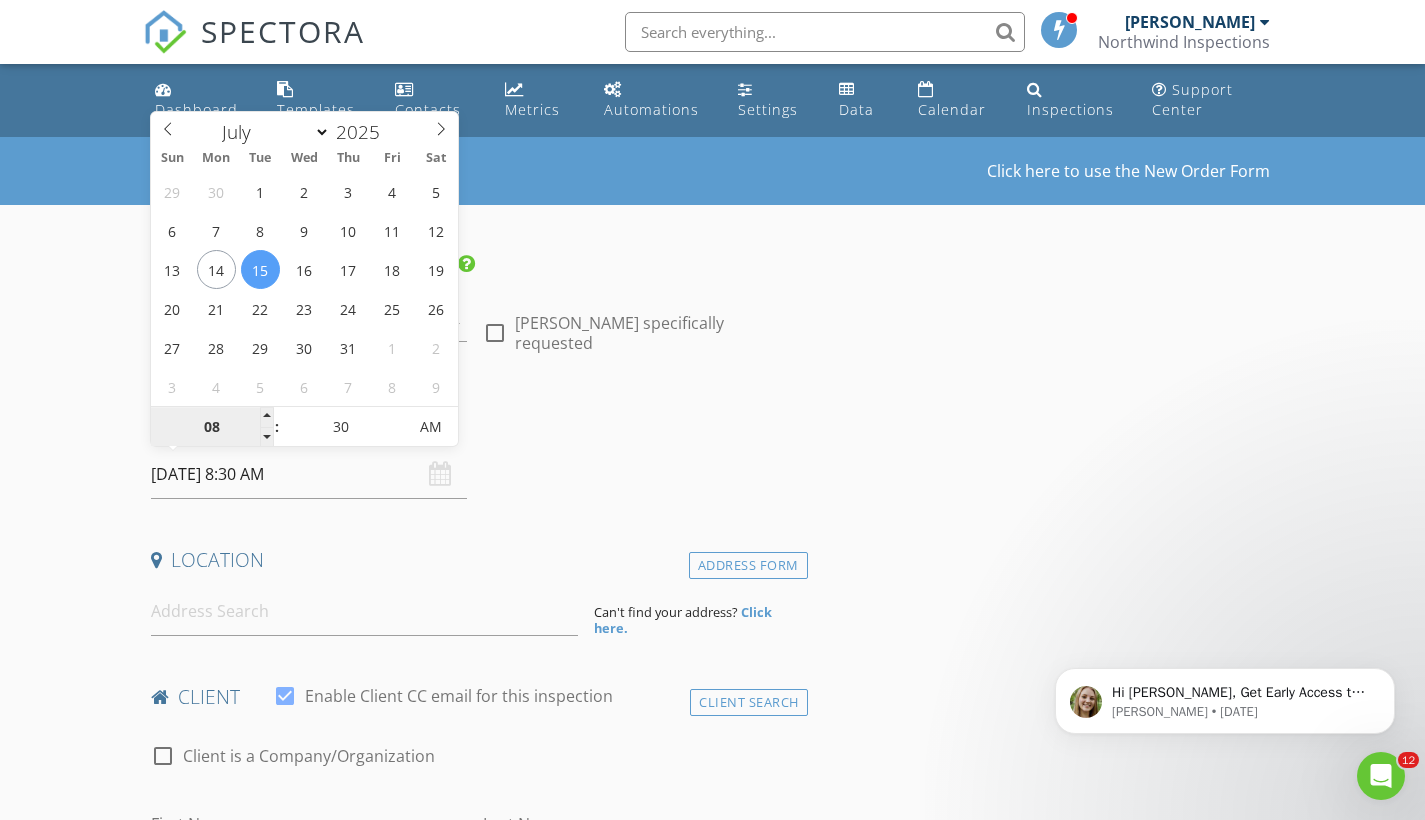 drag, startPoint x: 223, startPoint y: 431, endPoint x: 198, endPoint y: 431, distance: 25 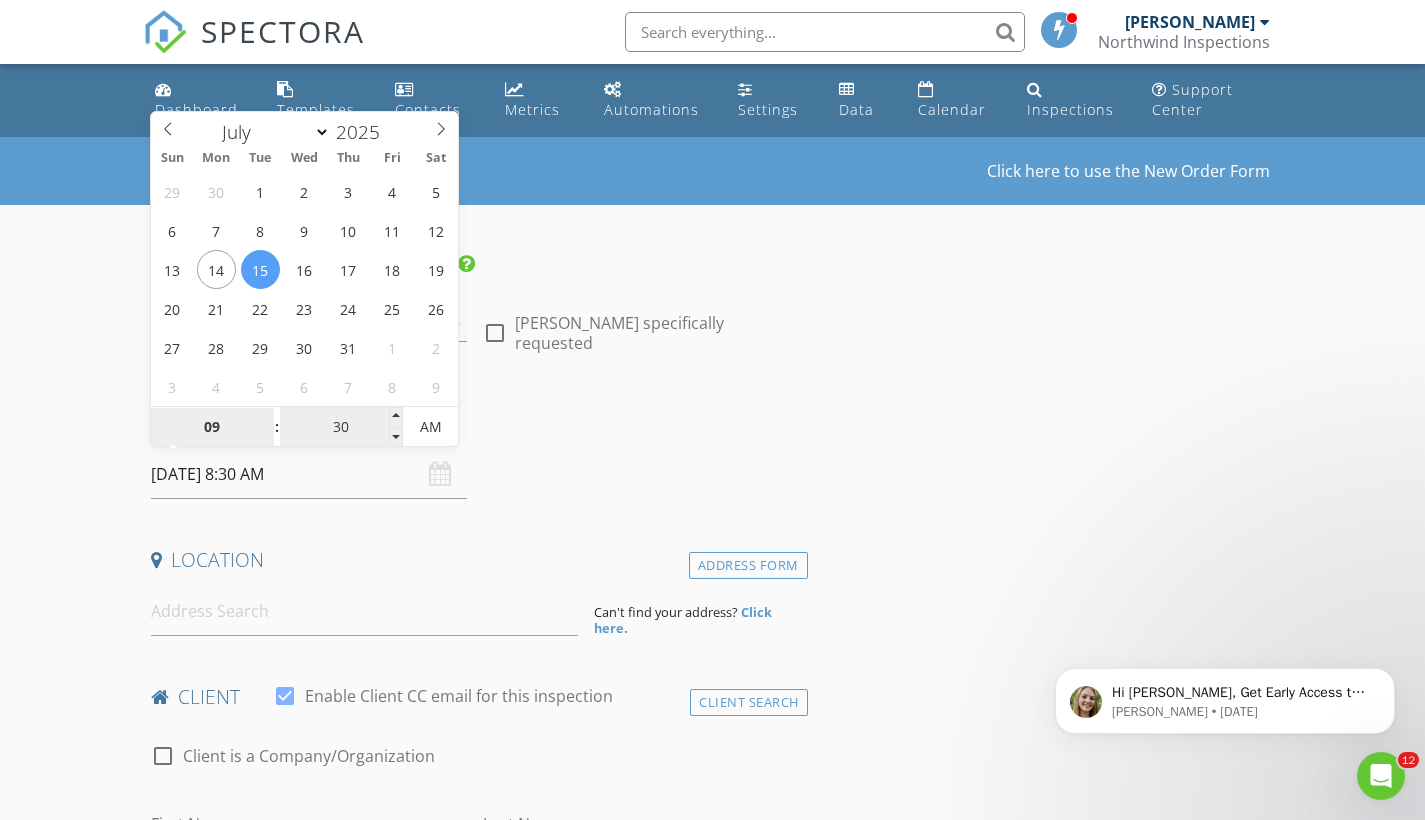 type on "09" 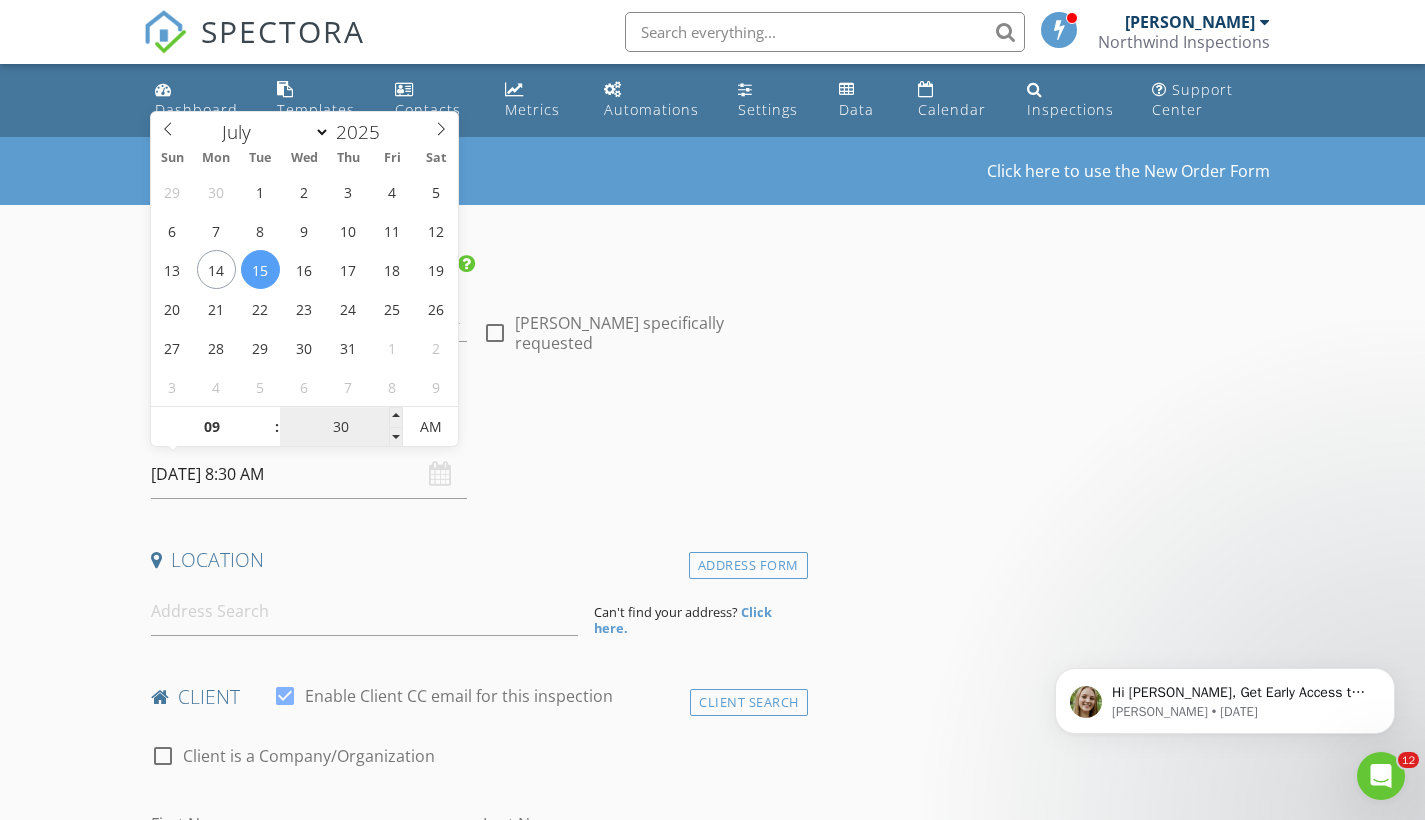 type on "07/15/2025 9:30 AM" 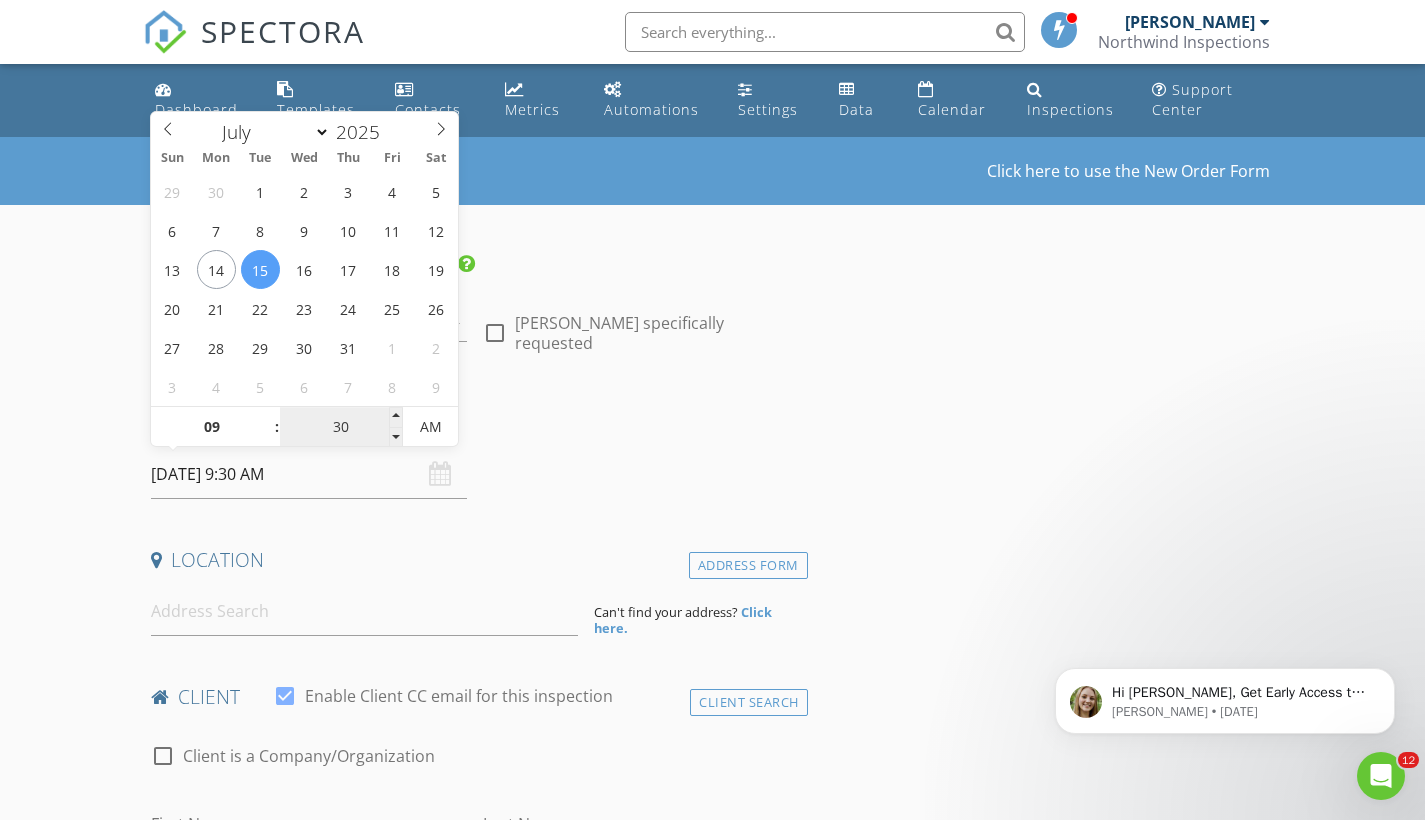 drag, startPoint x: 354, startPoint y: 427, endPoint x: 308, endPoint y: 427, distance: 46 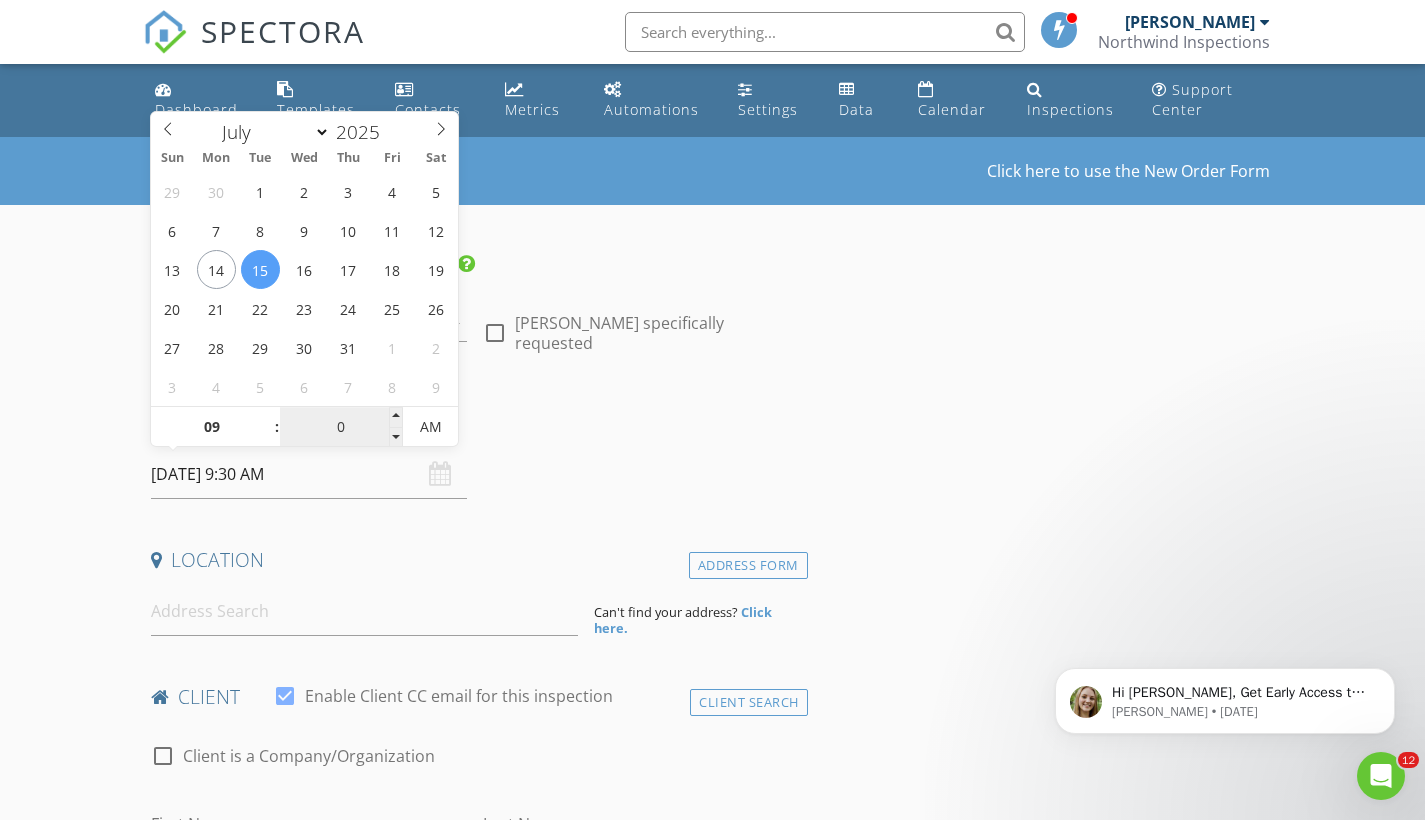 type on "00" 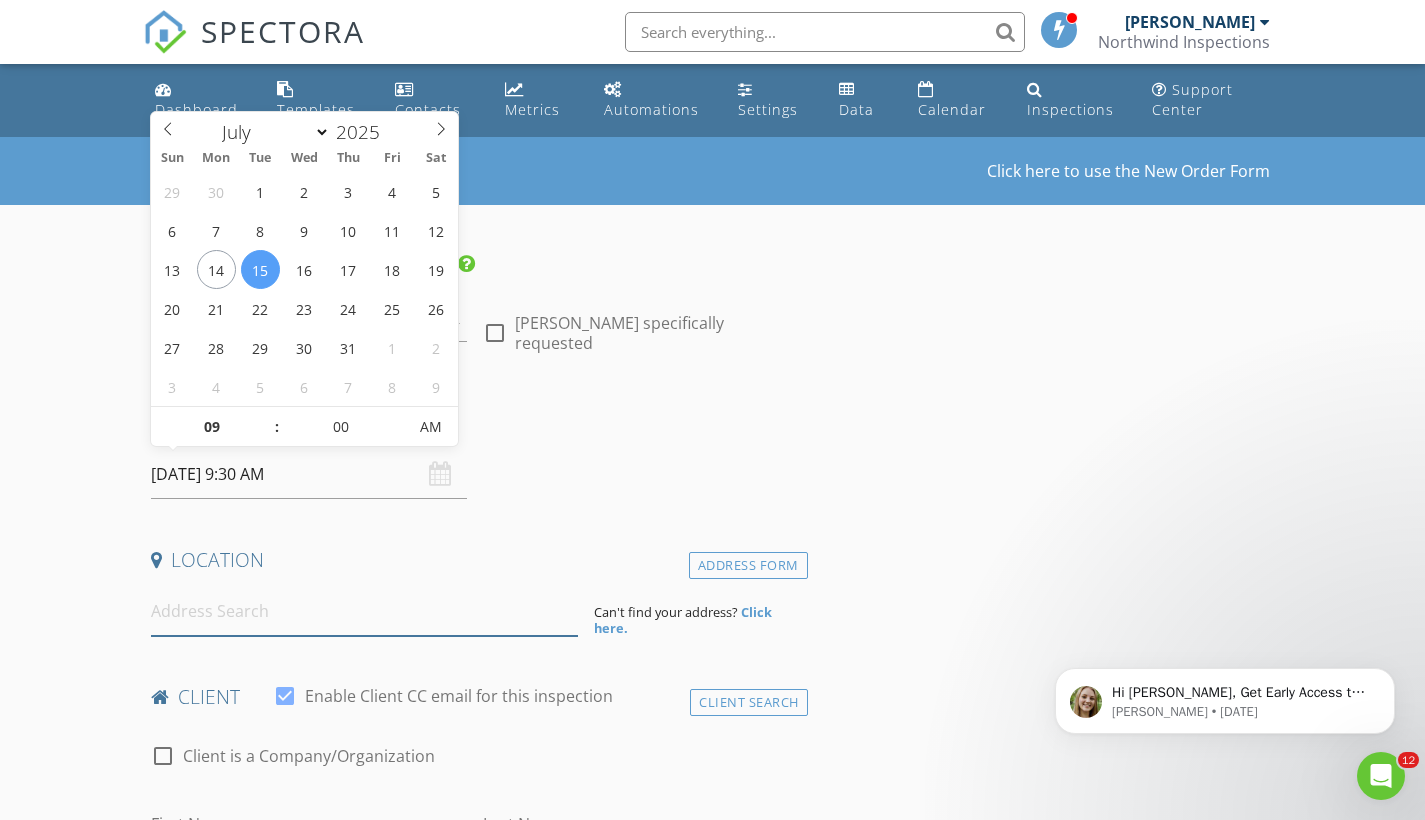 type on "[DATE] 9:00 AM" 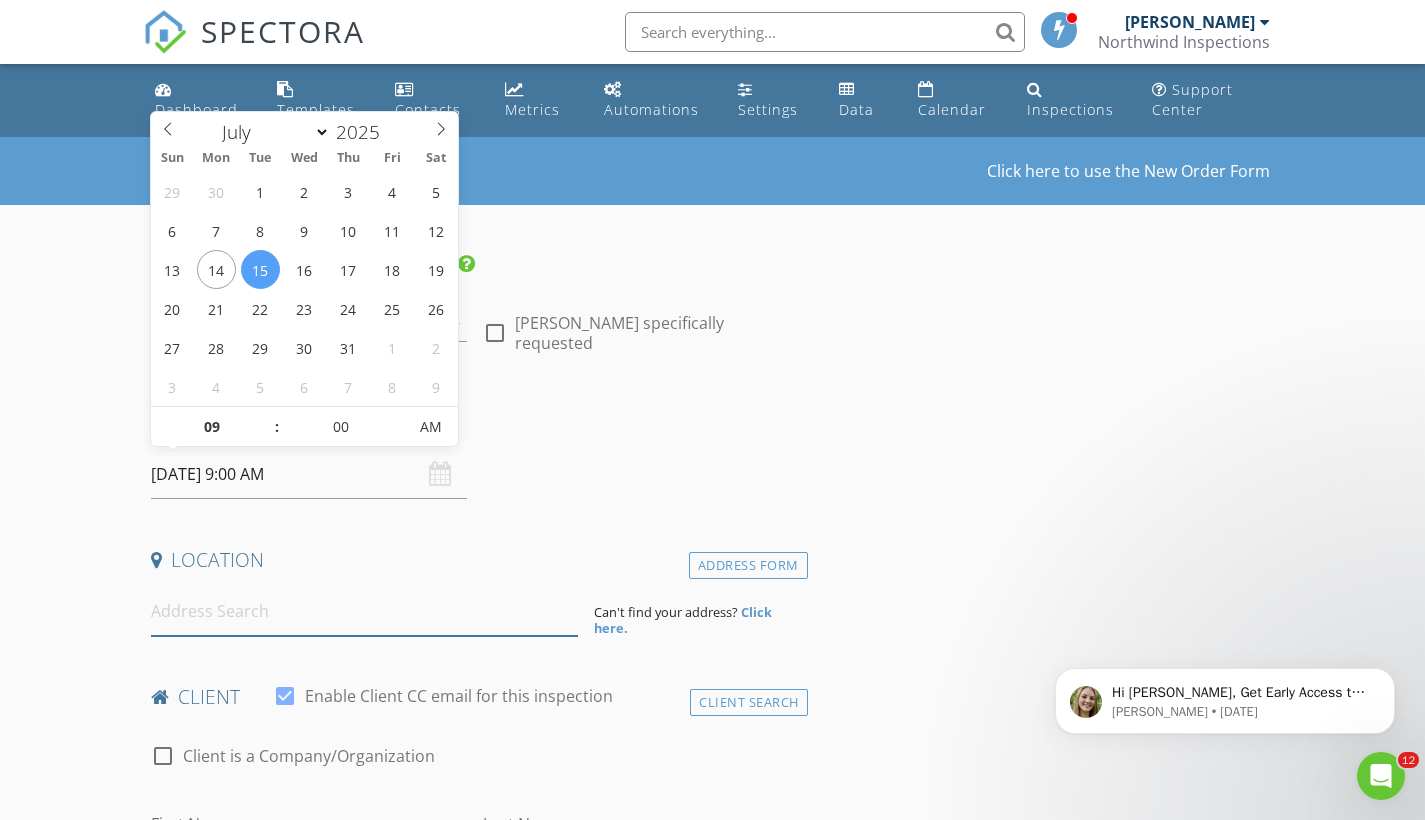 click at bounding box center (364, 611) 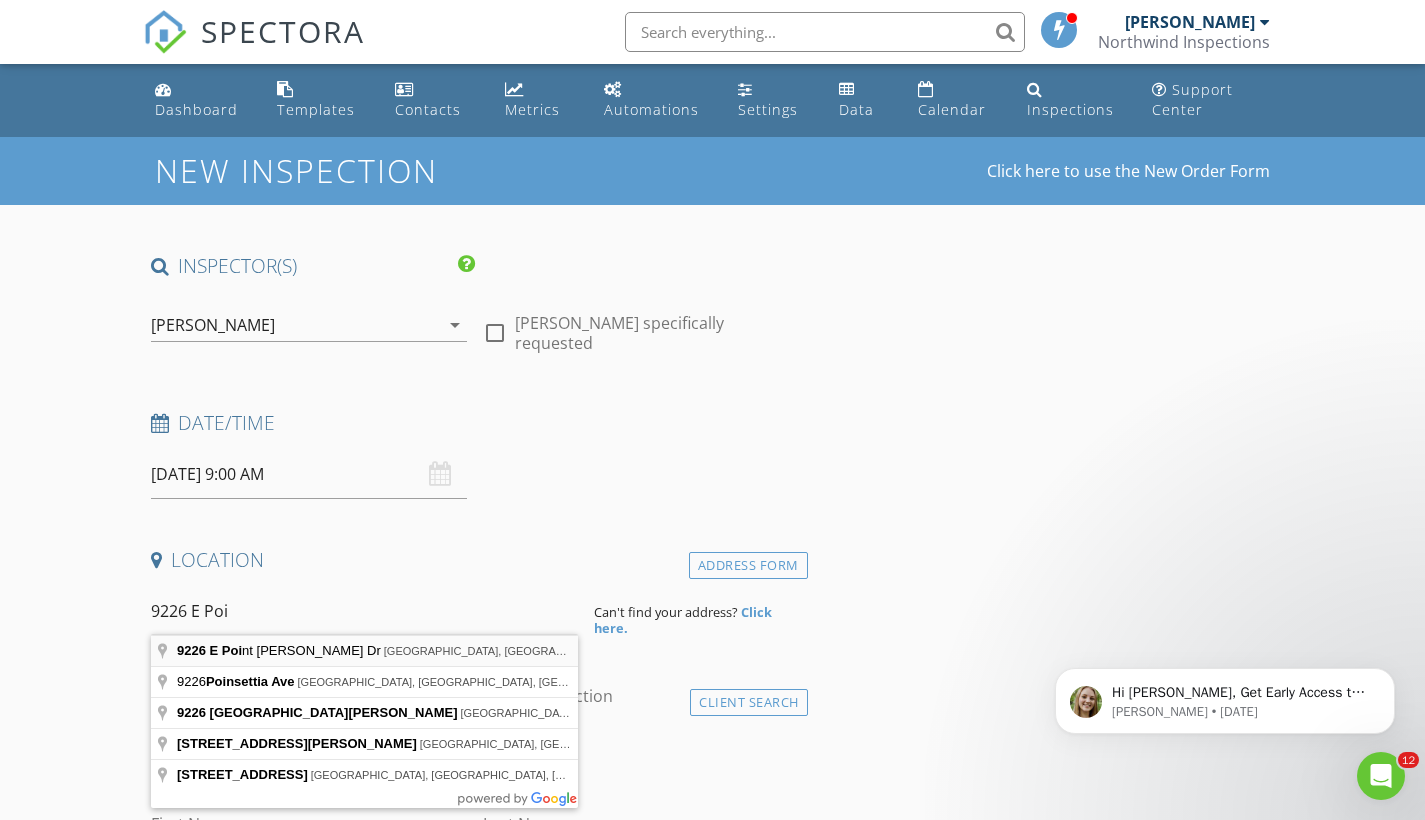 type on "9226 E Point O Woods Dr, Inverness, FL, USA" 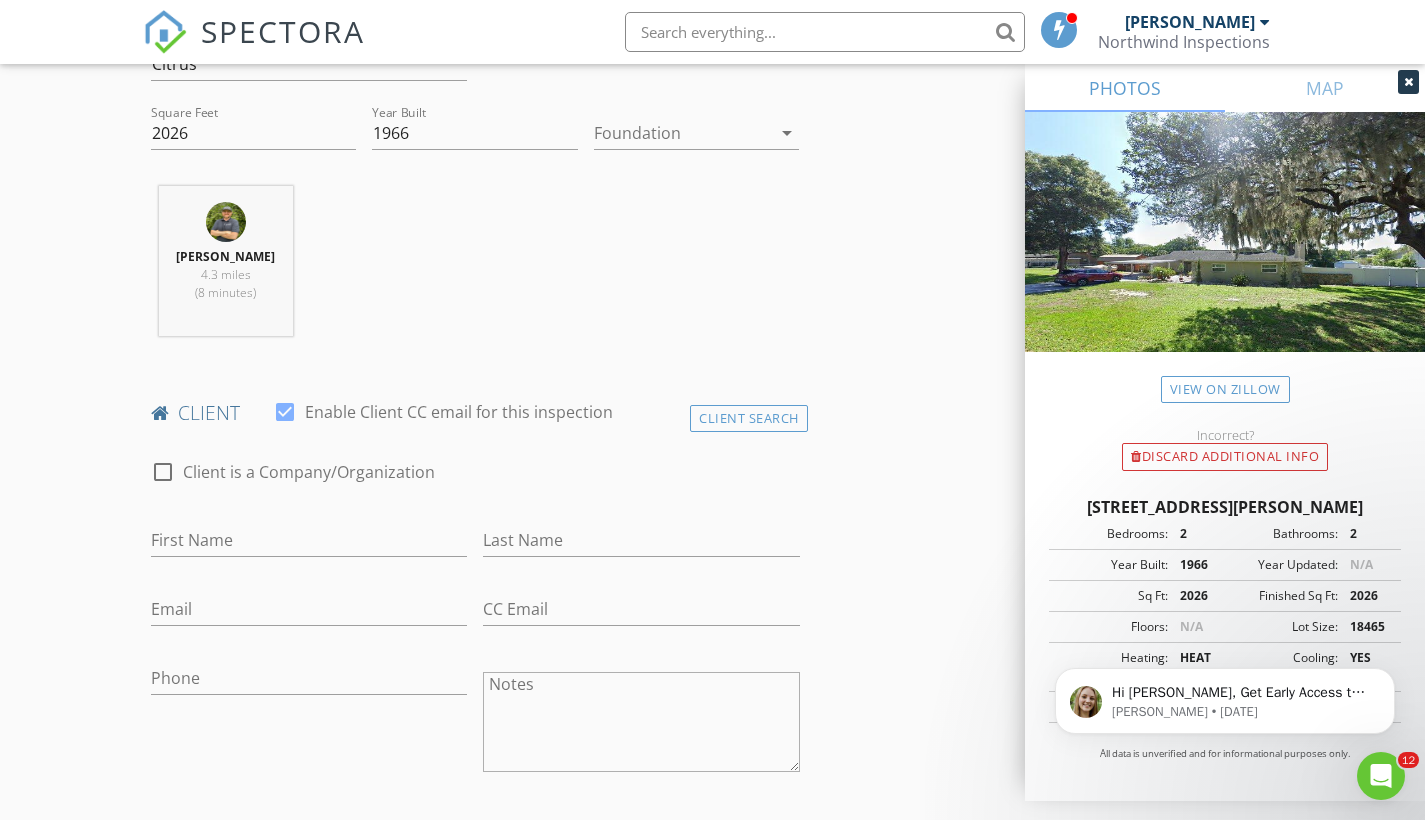 scroll, scrollTop: 717, scrollLeft: 0, axis: vertical 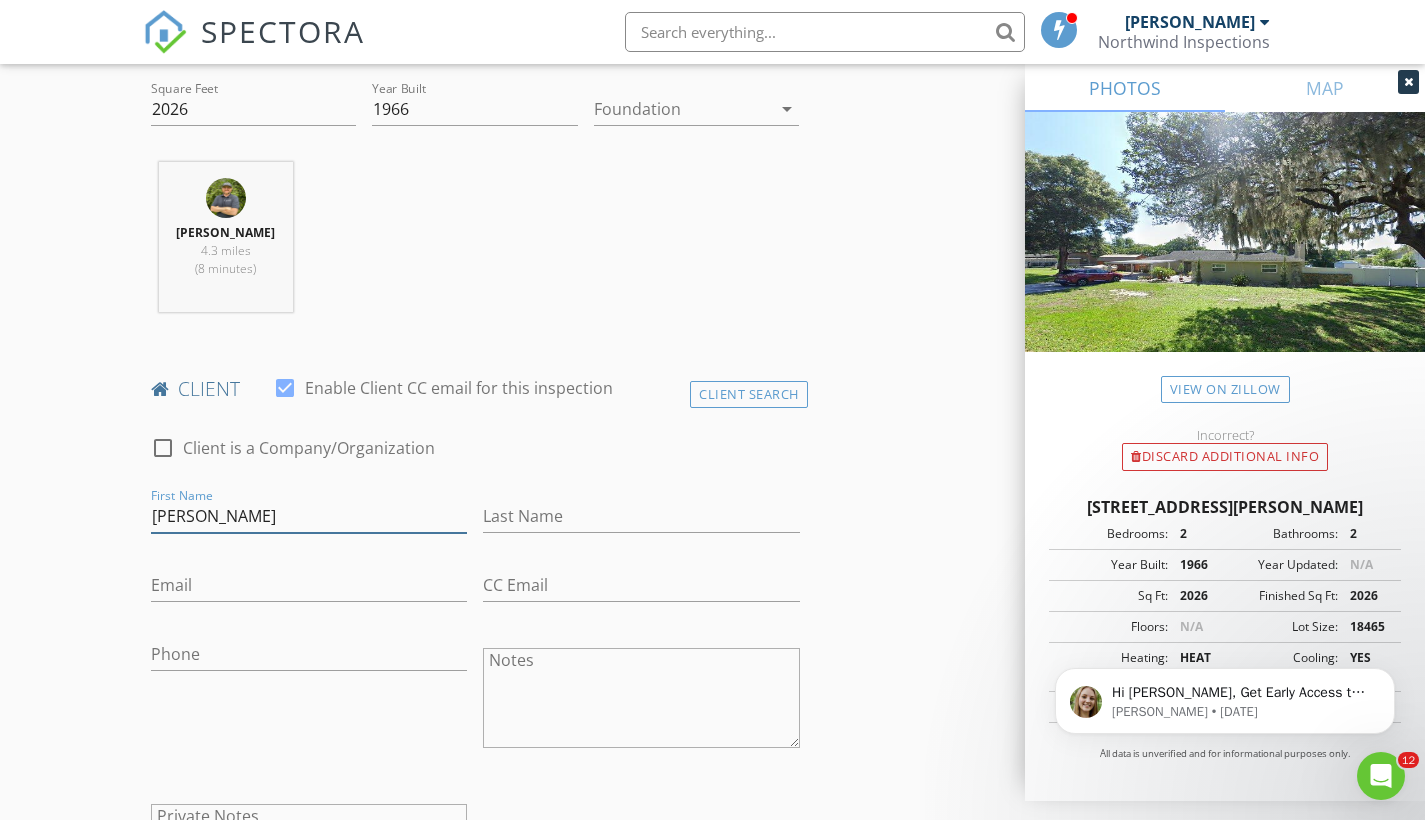 type on "[PERSON_NAME]" 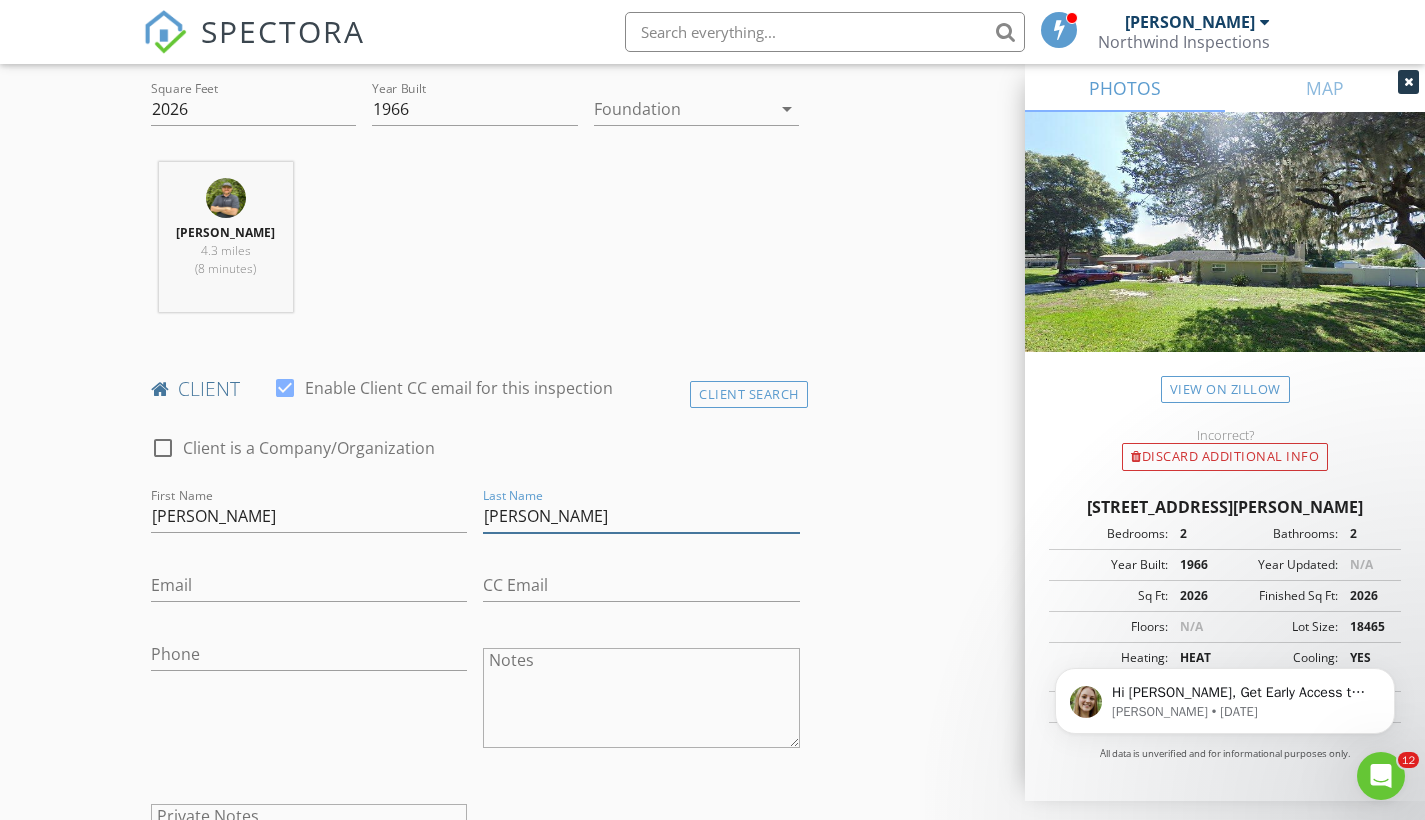 type on "[PERSON_NAME]" 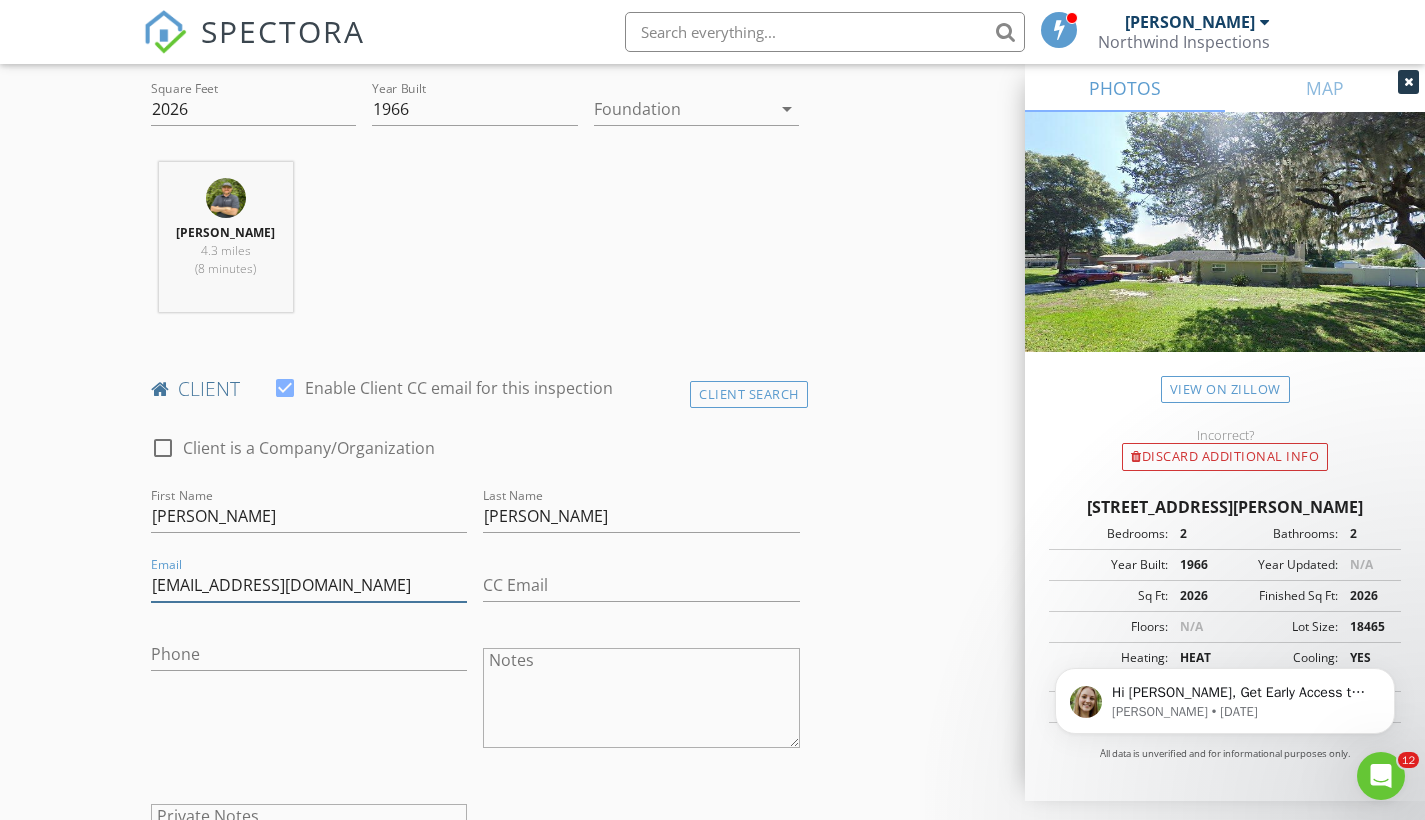 type on "[EMAIL_ADDRESS][DOMAIN_NAME]" 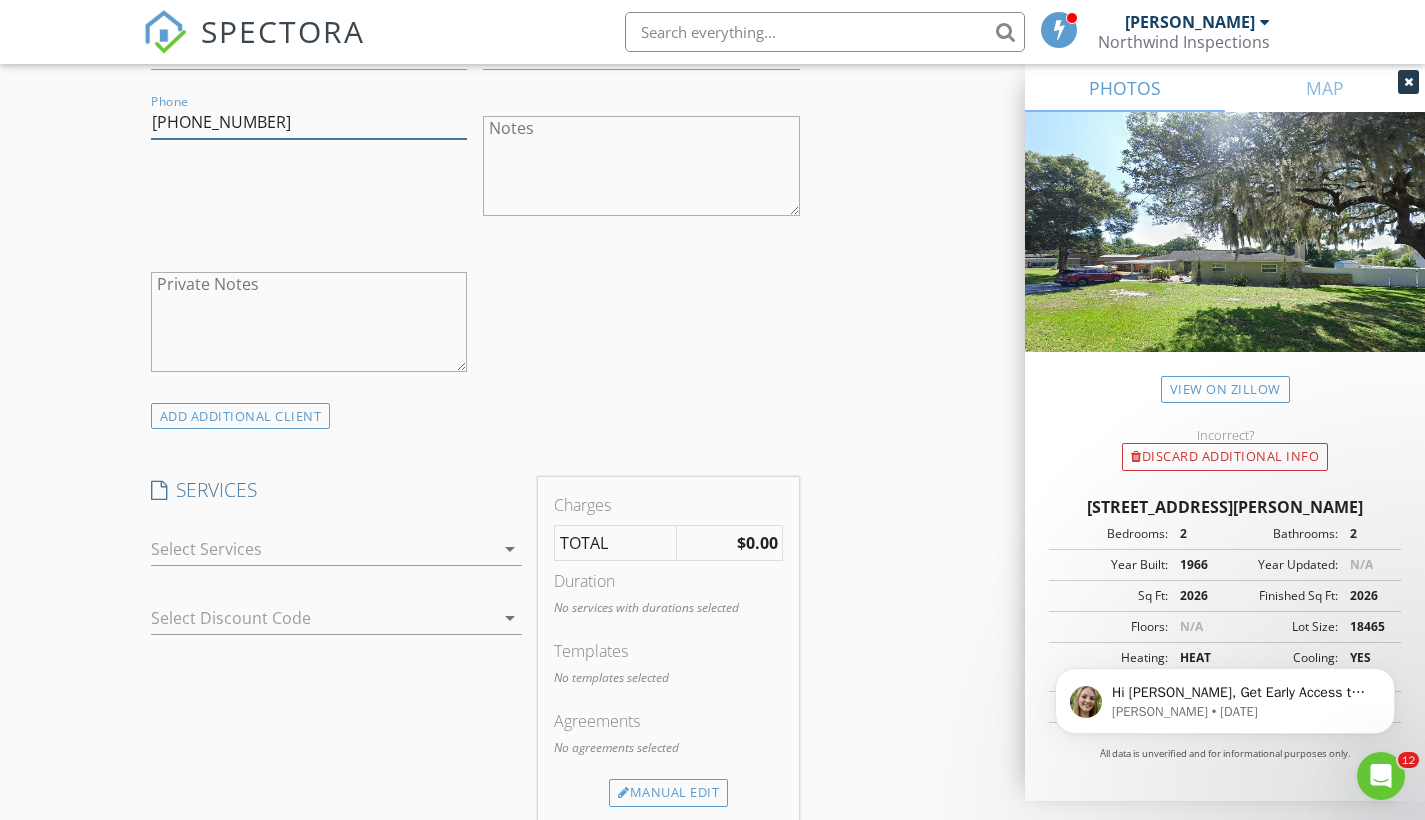 scroll, scrollTop: 1264, scrollLeft: 0, axis: vertical 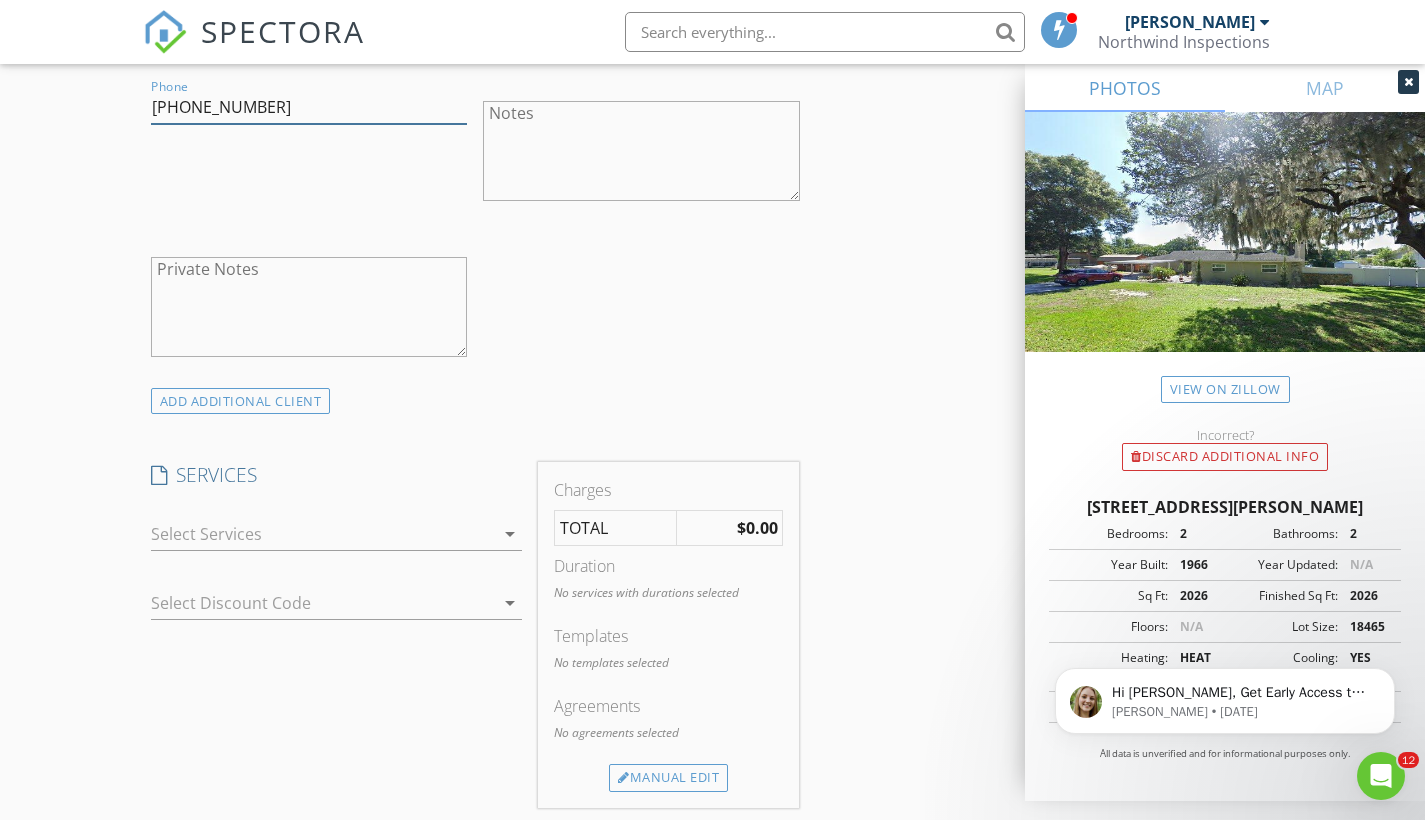 type on "954-558-8892" 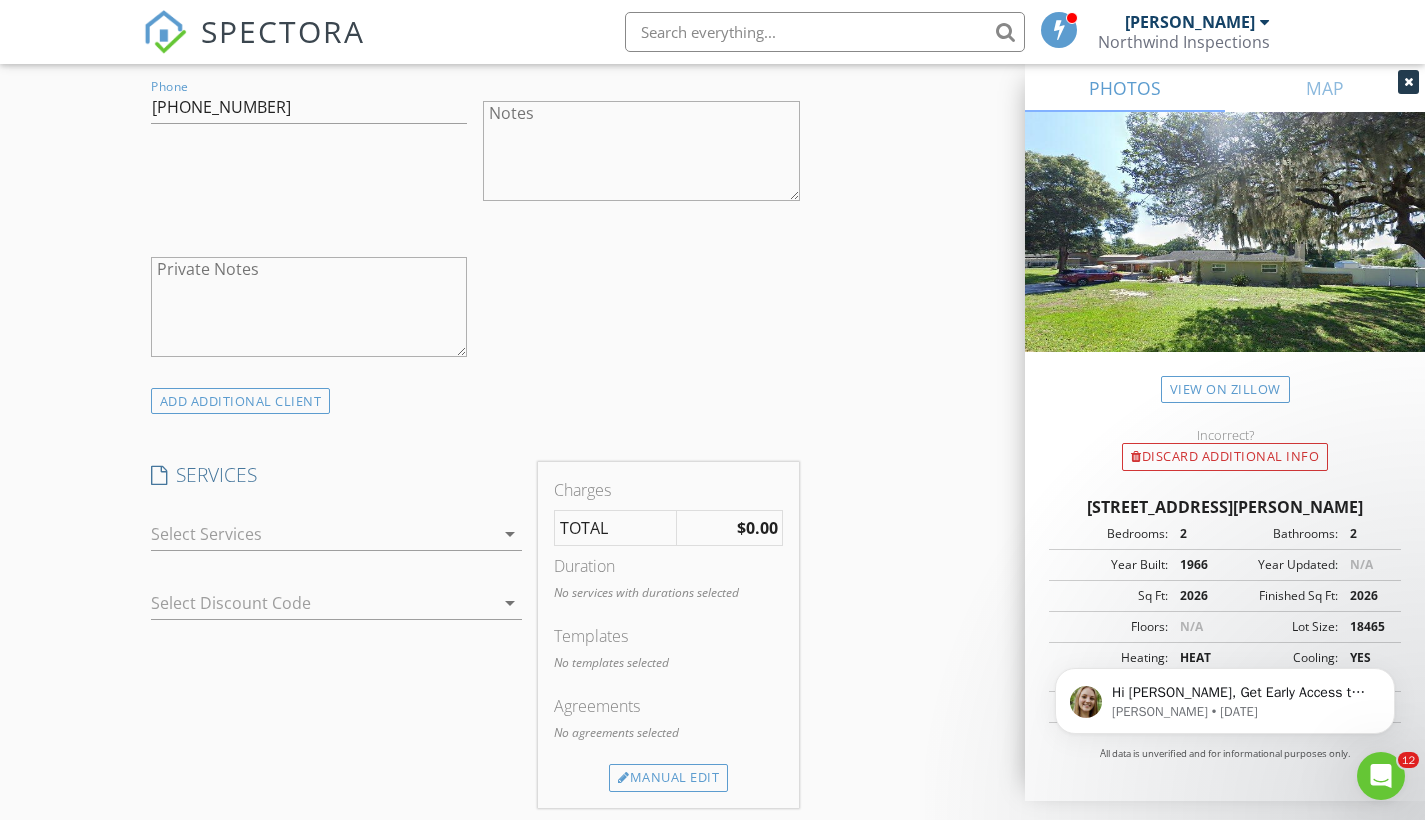click at bounding box center [323, 534] 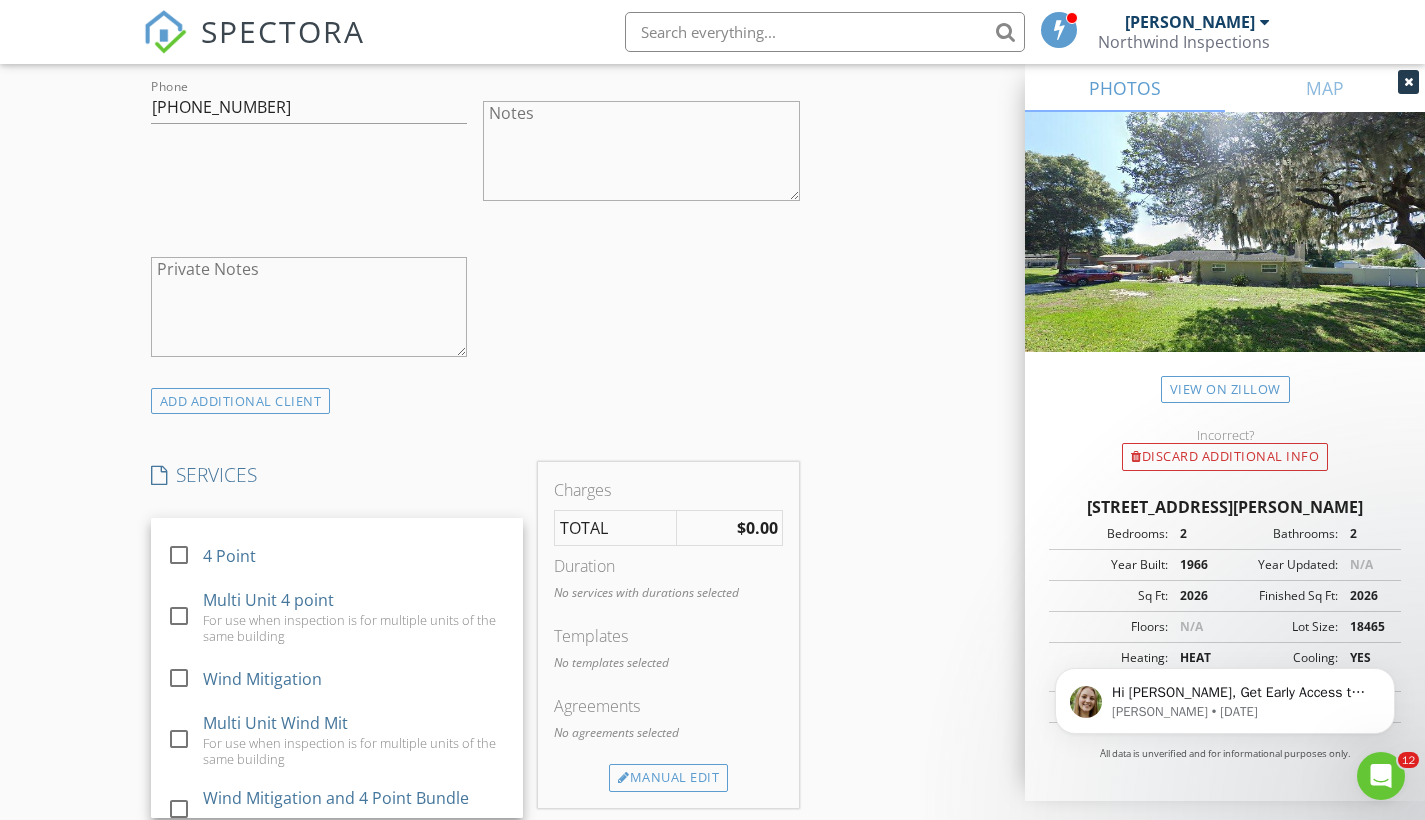 scroll, scrollTop: 399, scrollLeft: 0, axis: vertical 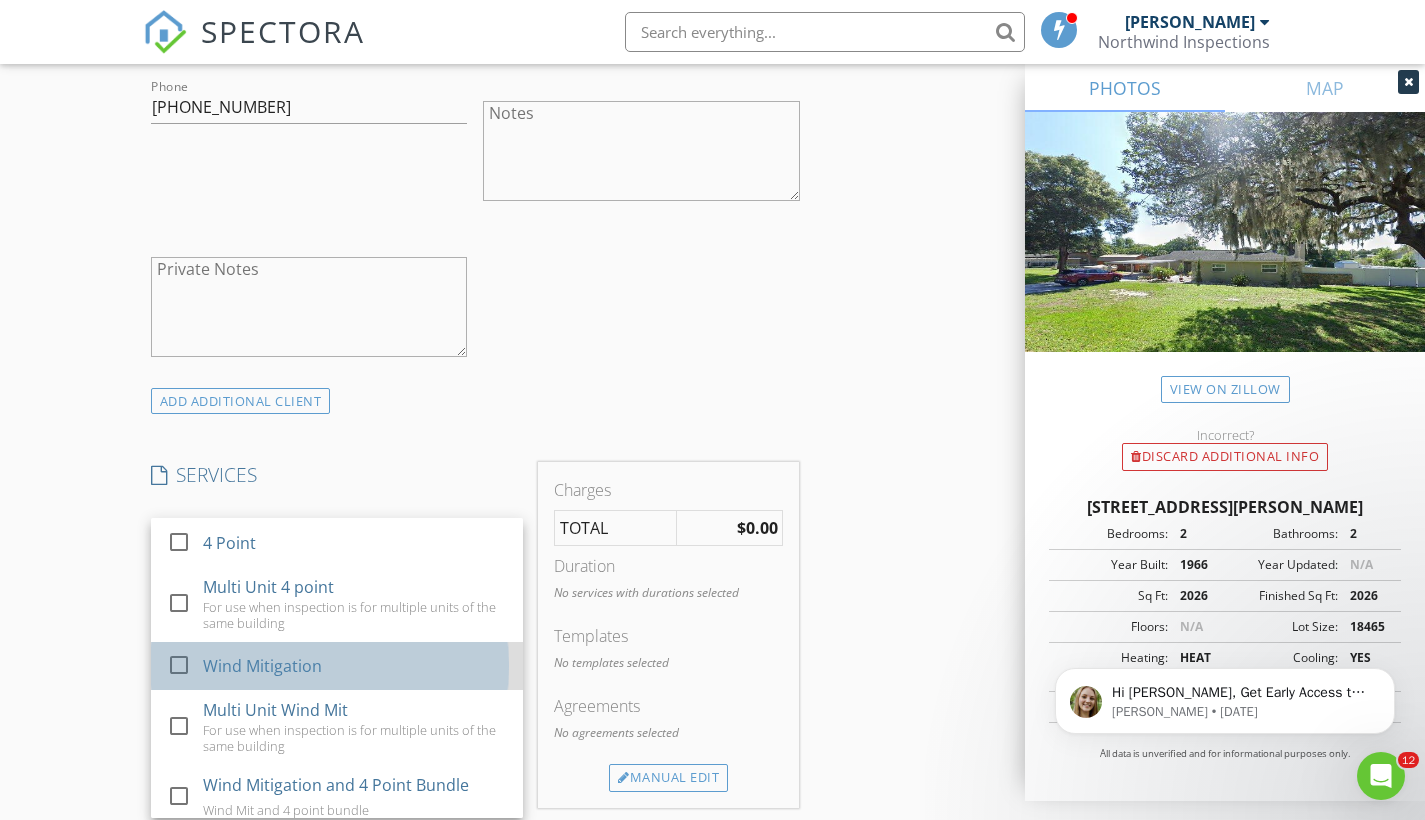 click on "Wind Mitigation" at bounding box center [262, 666] 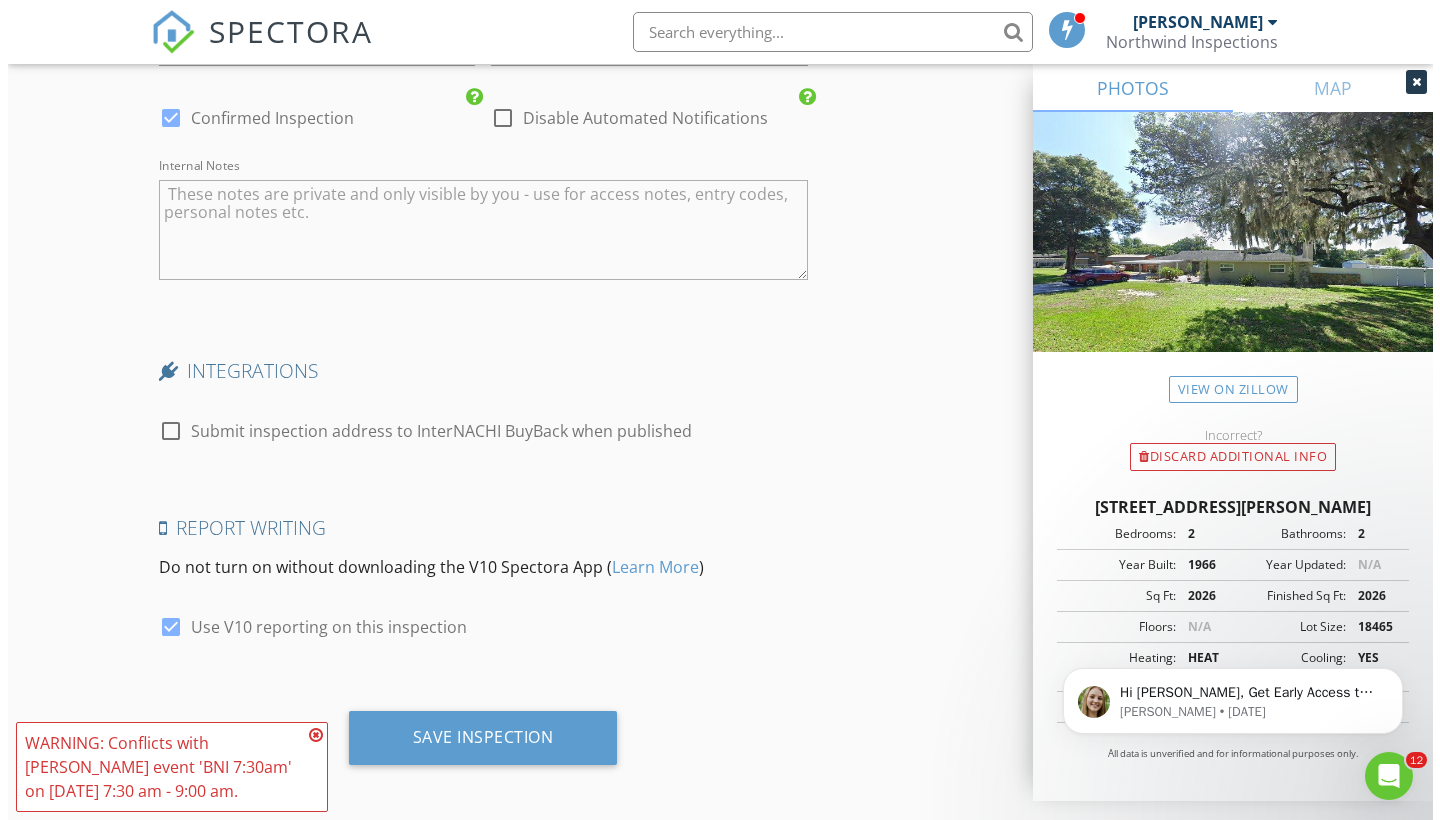 scroll, scrollTop: 2921, scrollLeft: 0, axis: vertical 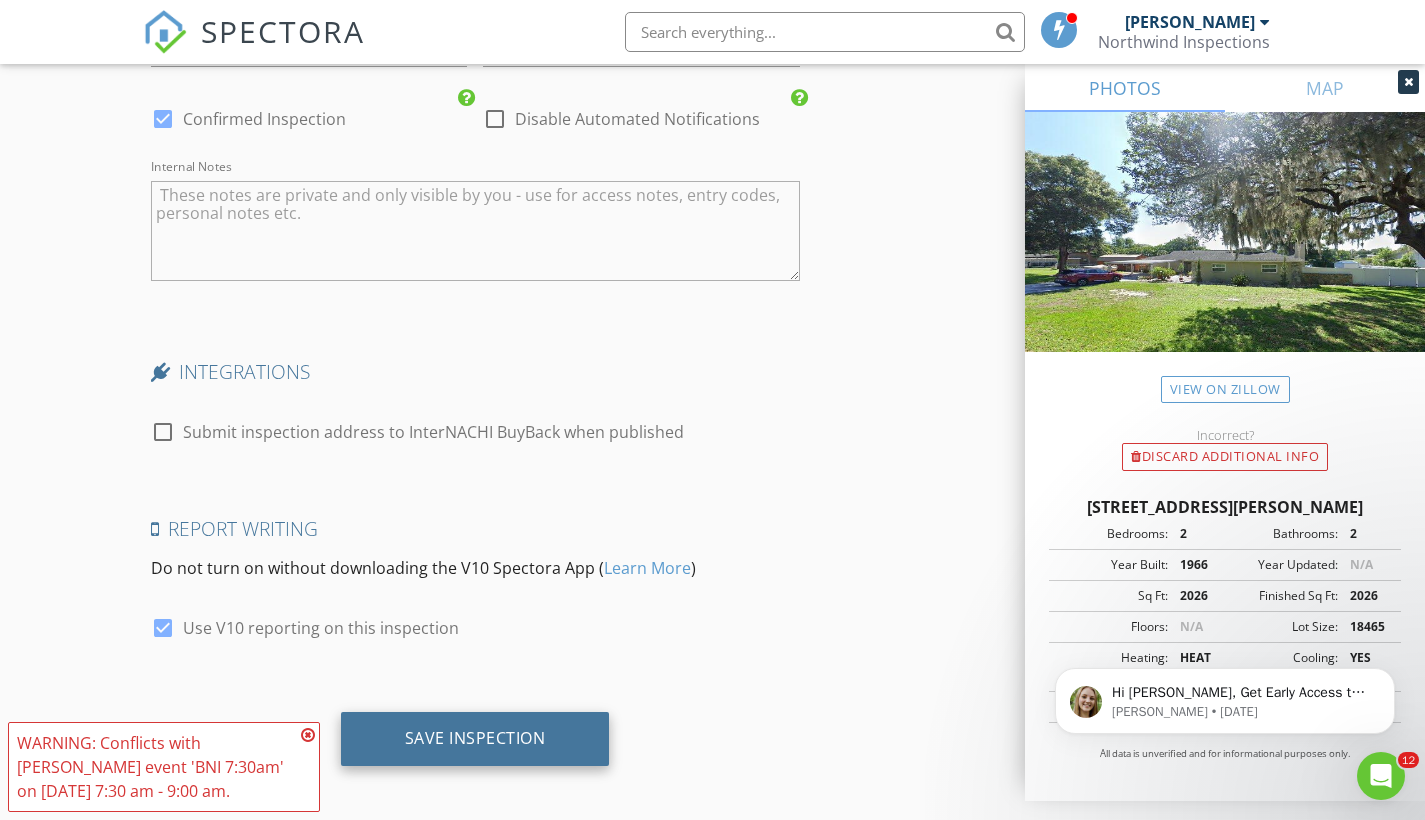 click on "Save Inspection" at bounding box center (475, 738) 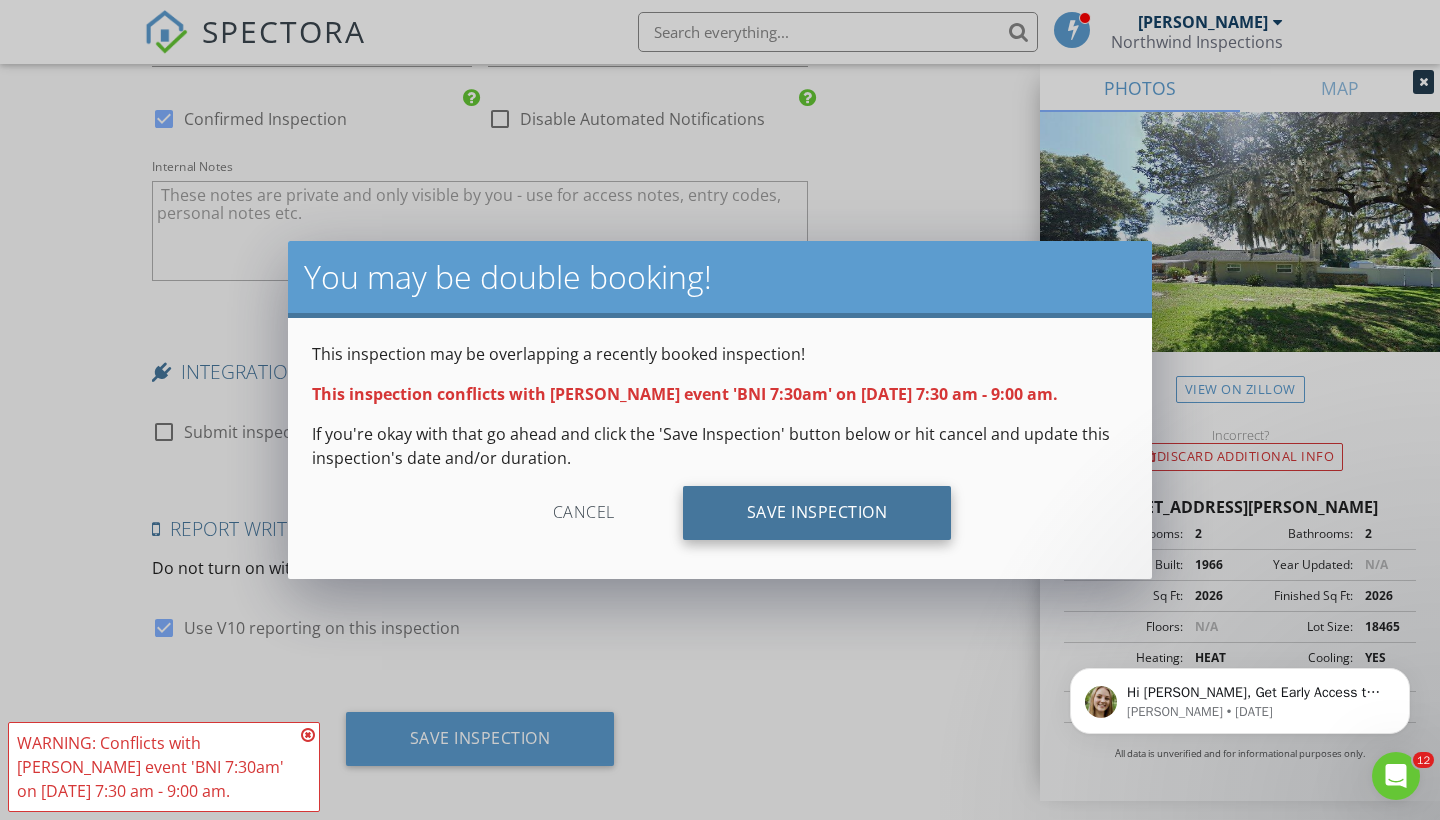 click on "Save Inspection" at bounding box center (817, 513) 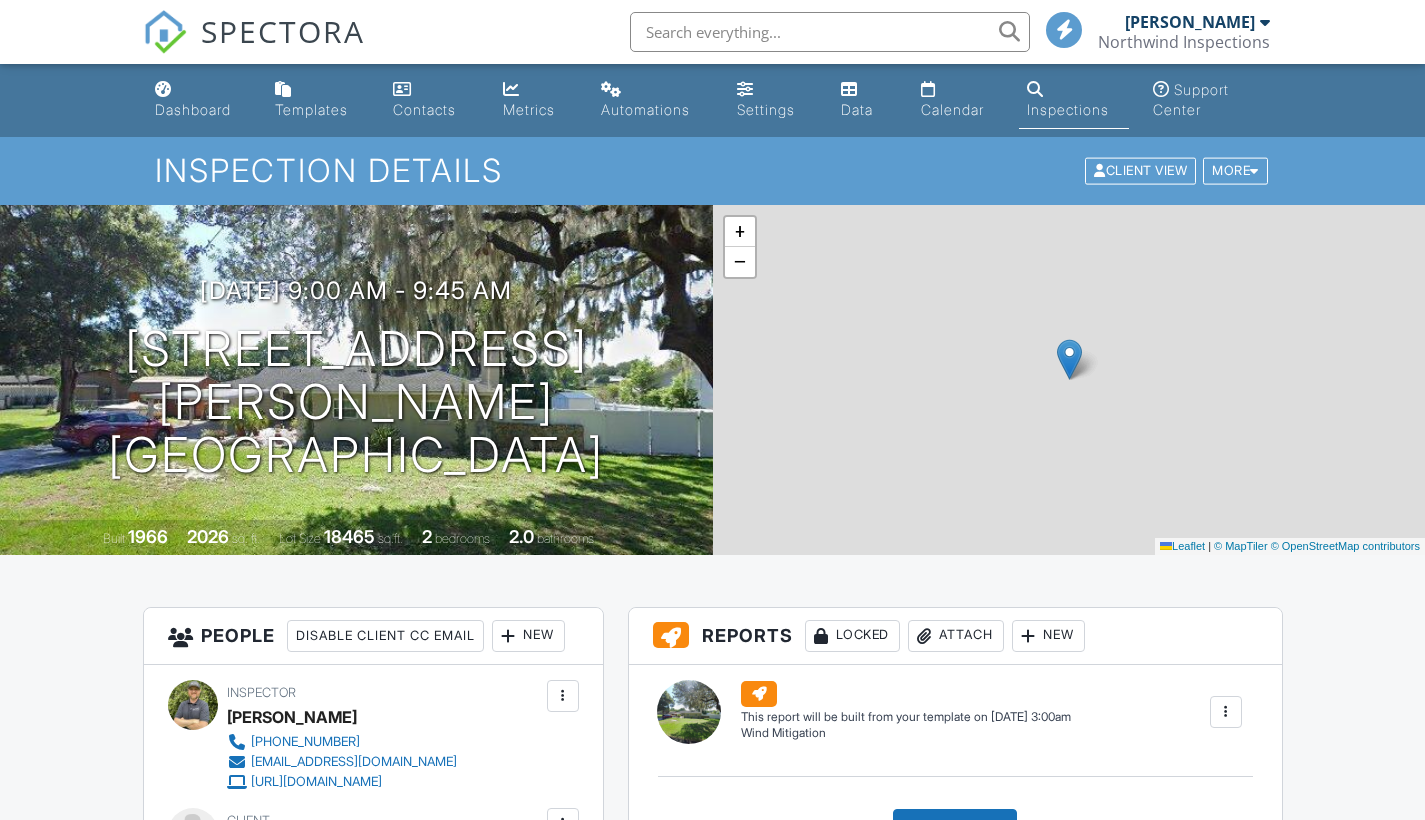 scroll, scrollTop: 0, scrollLeft: 0, axis: both 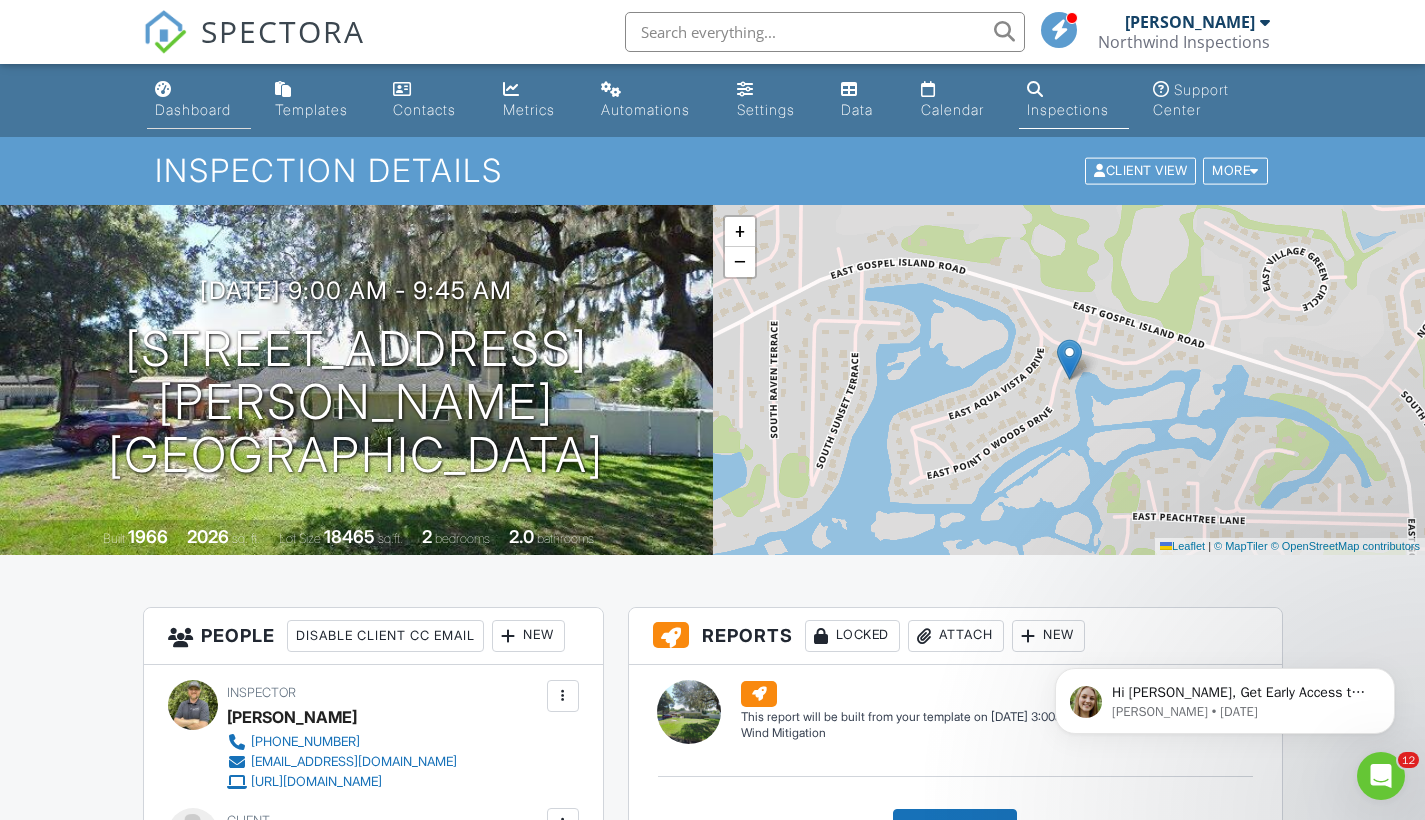 click on "Dashboard" at bounding box center [193, 109] 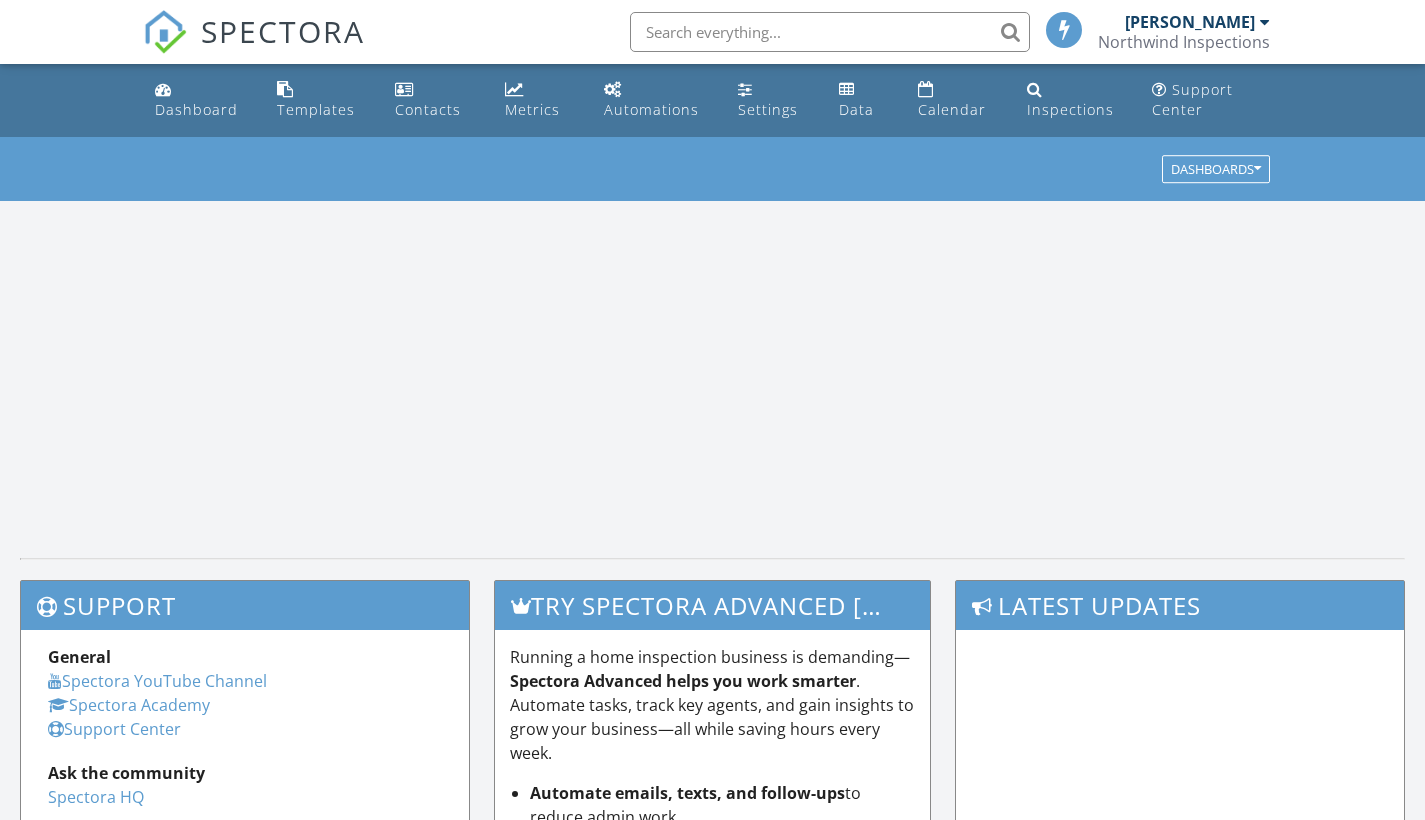 scroll, scrollTop: 0, scrollLeft: 0, axis: both 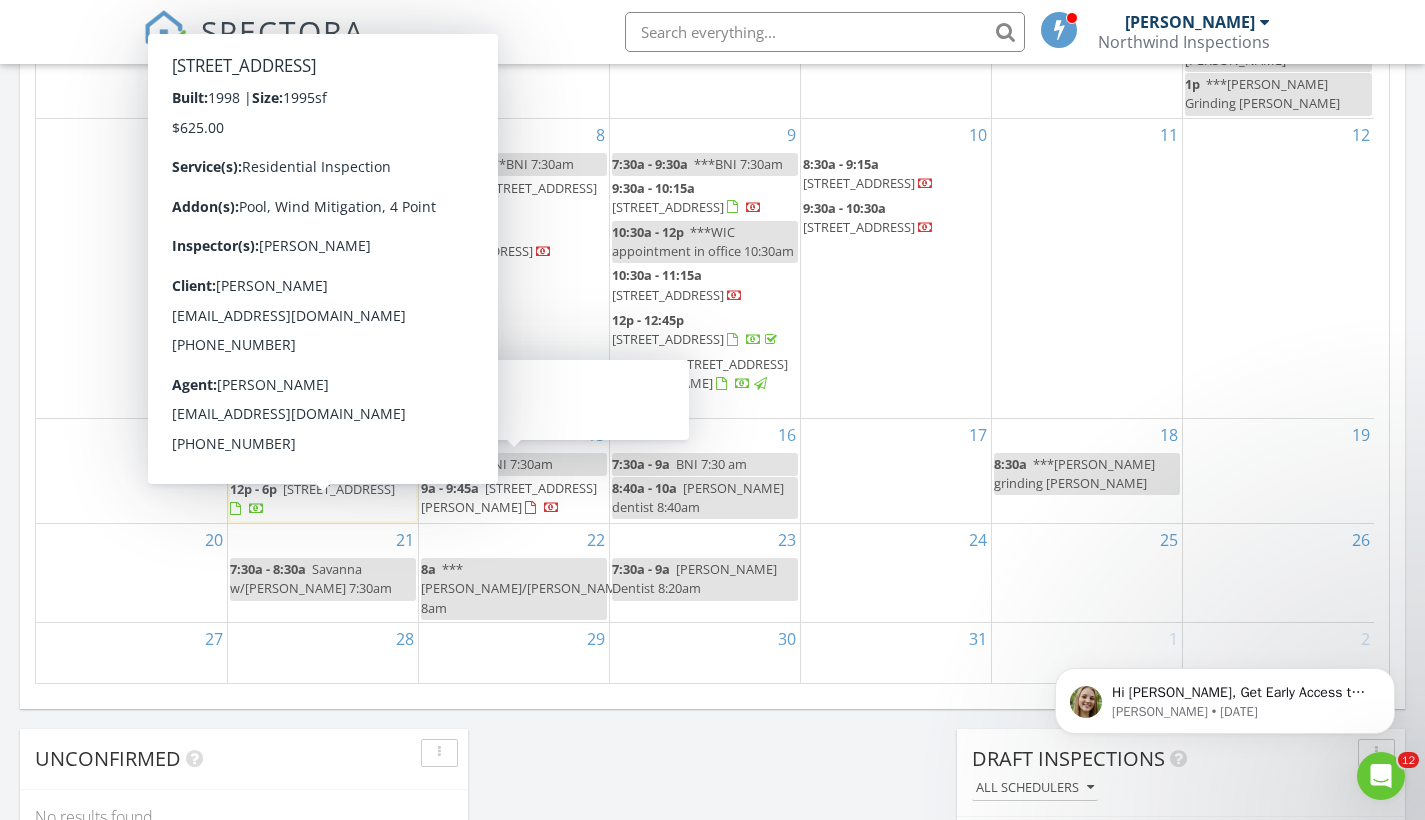 click on "5429 Legend Hills Ln, Brooksville 34609" at bounding box center (339, 489) 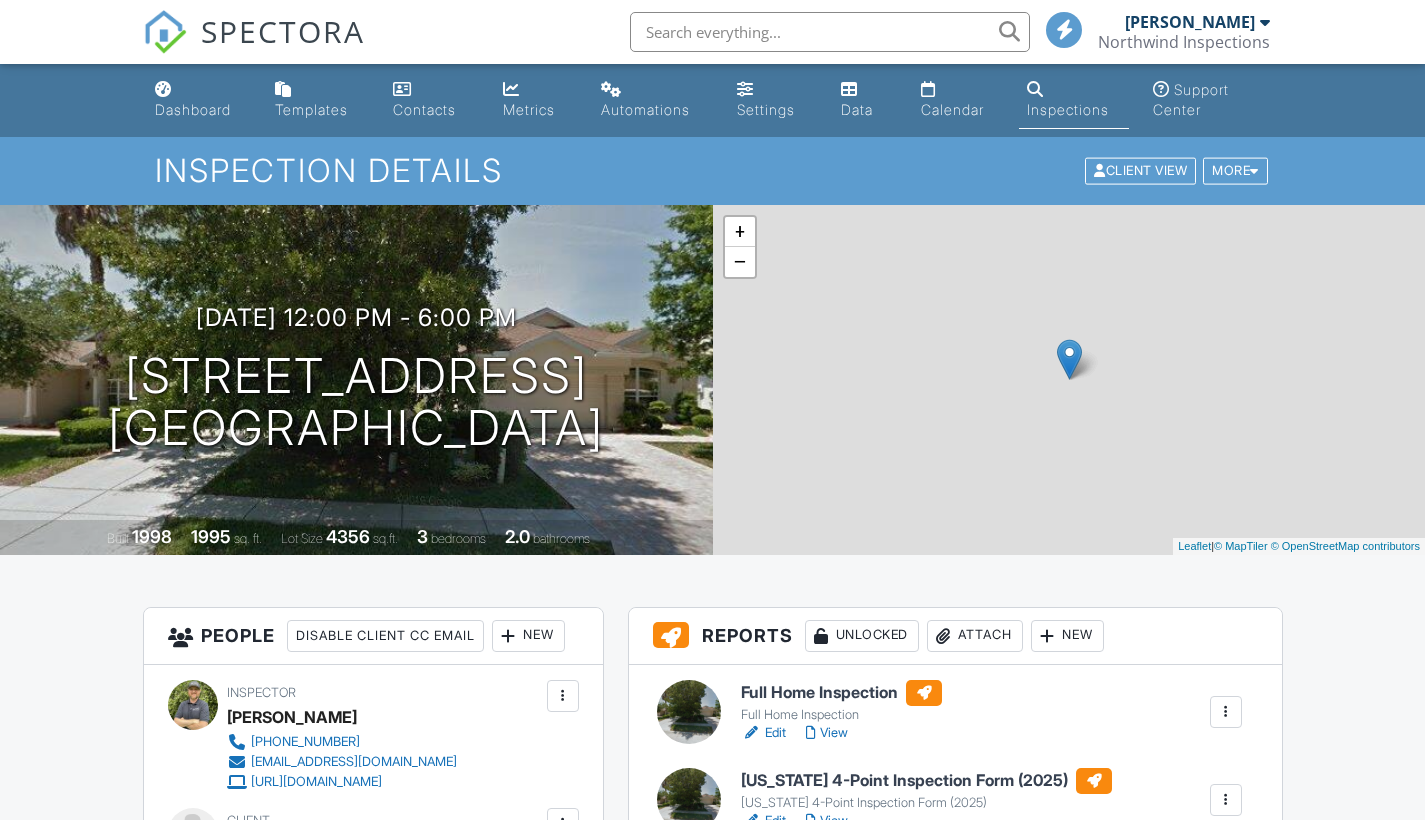 scroll, scrollTop: 0, scrollLeft: 0, axis: both 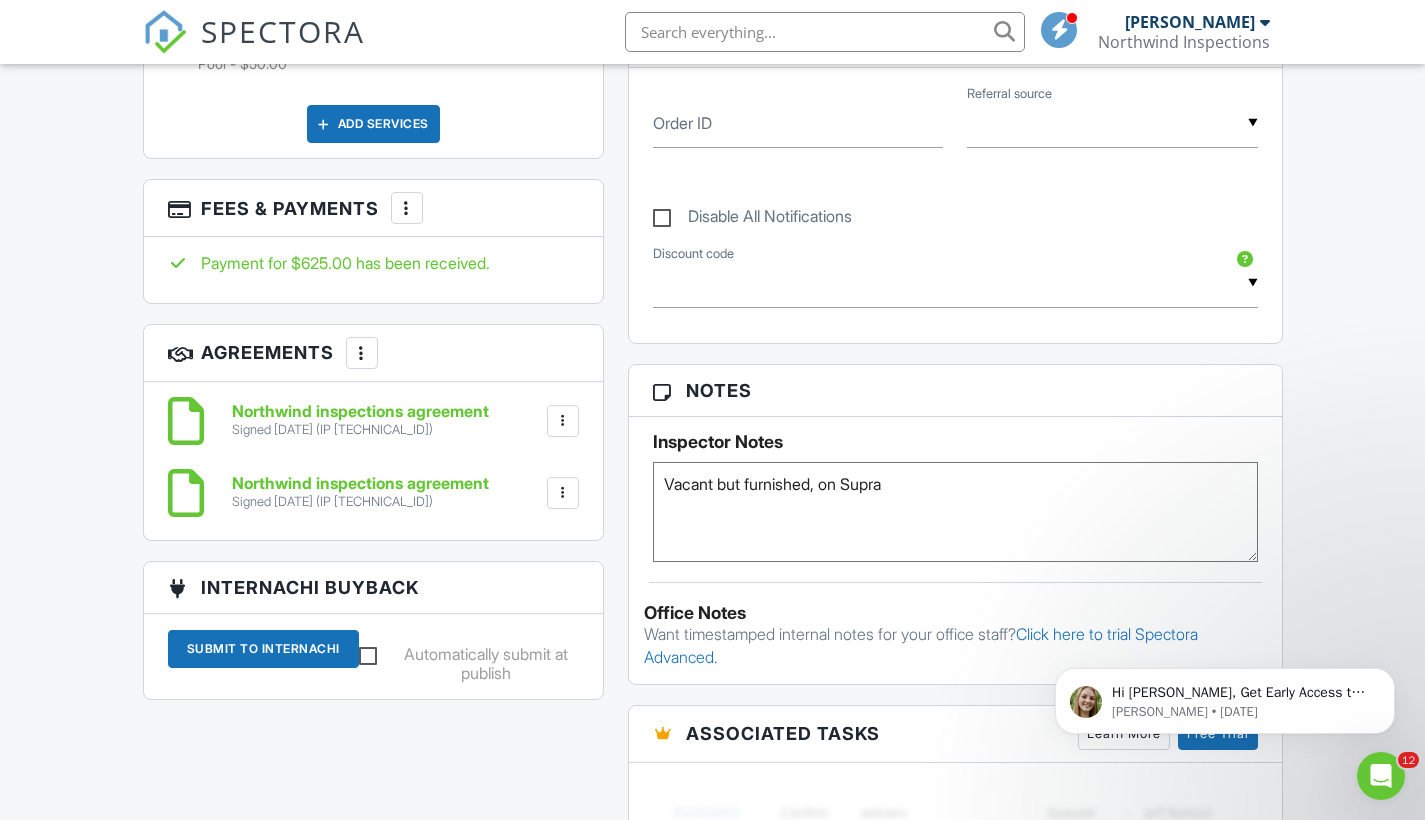 click on "Vacant but furnished, on Supra" at bounding box center (955, 512) 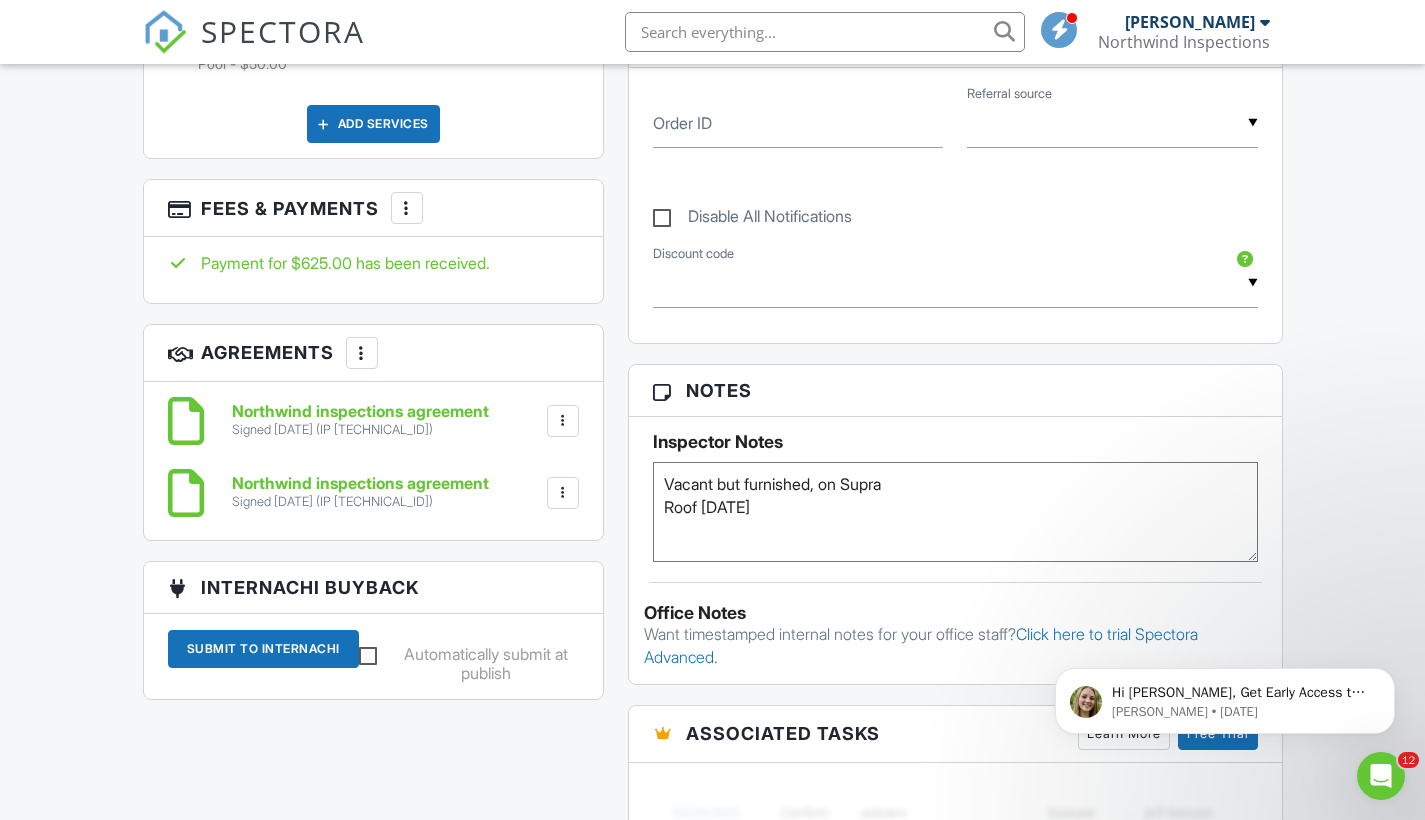paste on "1394008" 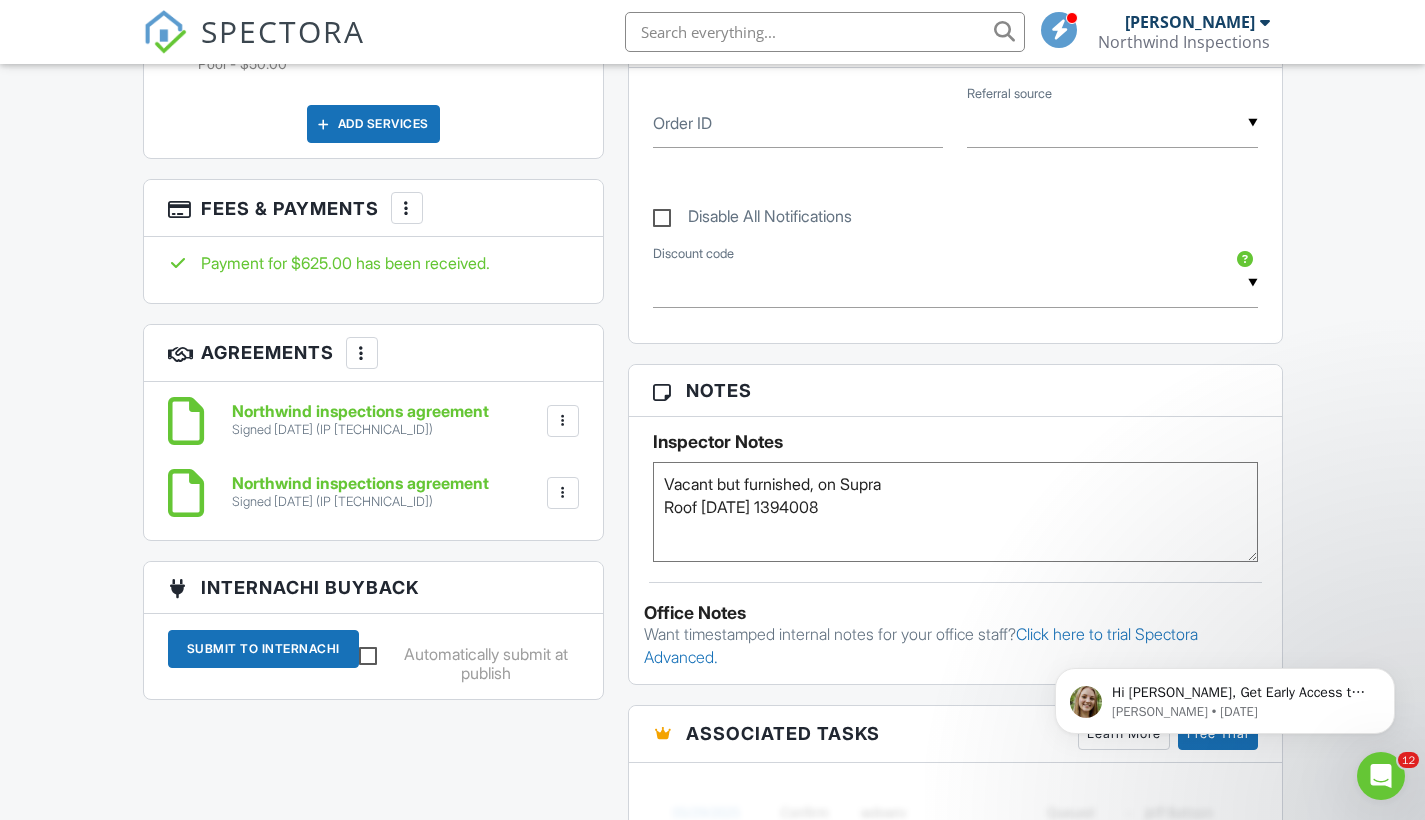 type on "Vacant but furnished, on Supra
Roof [DATE] 1394008" 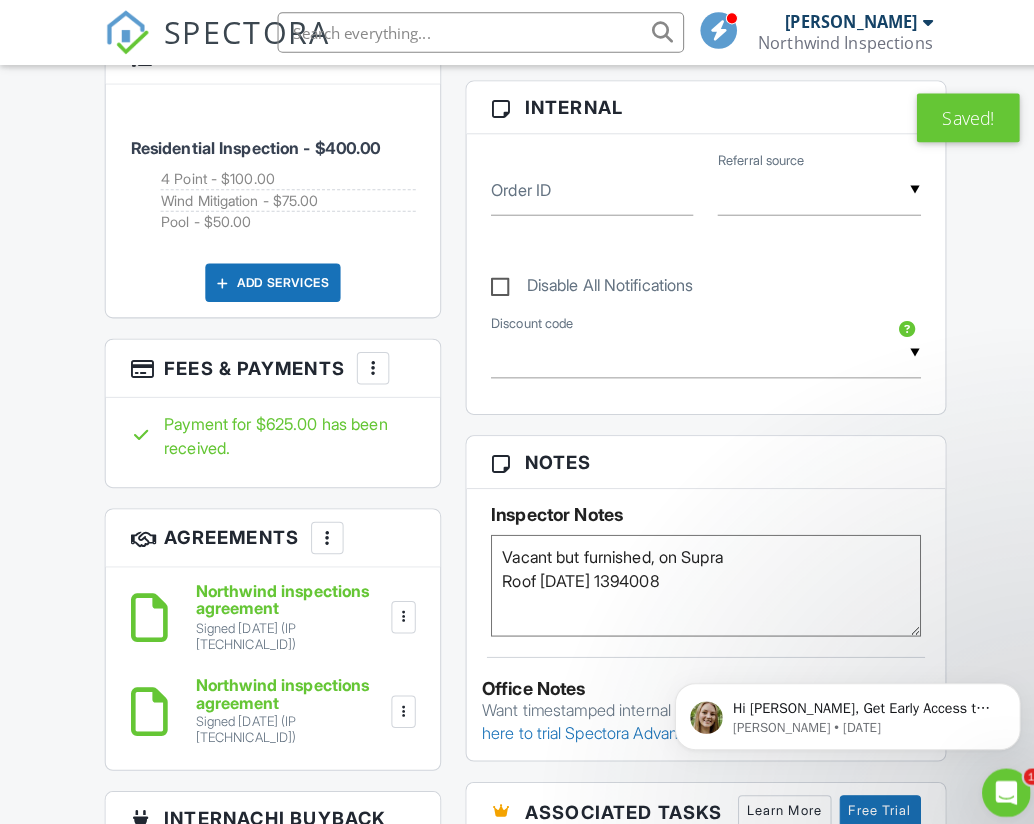 click at bounding box center (473, 32) 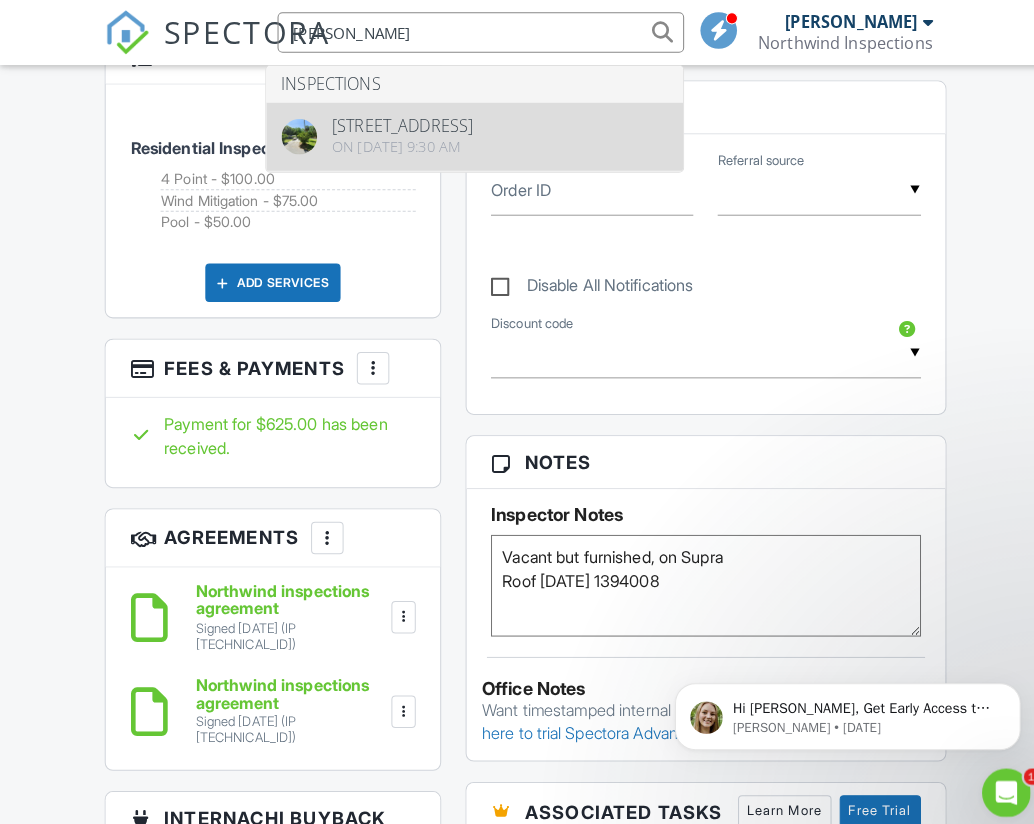 type on "Peter flynn" 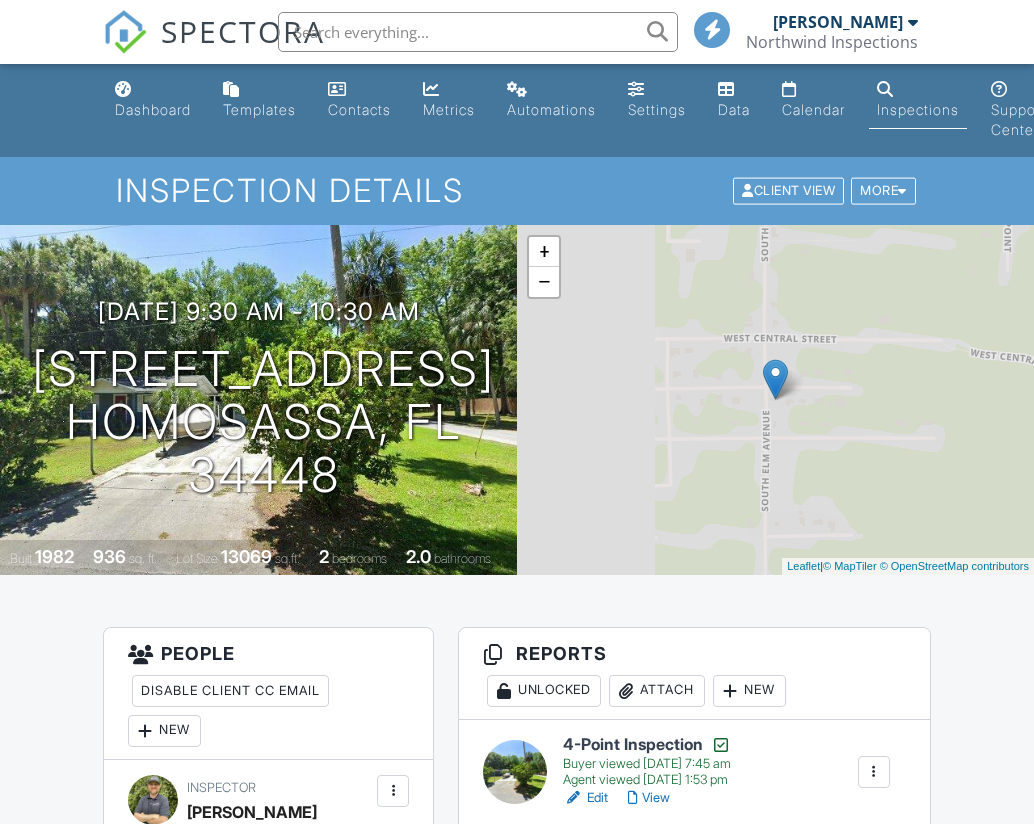 scroll, scrollTop: 0, scrollLeft: 0, axis: both 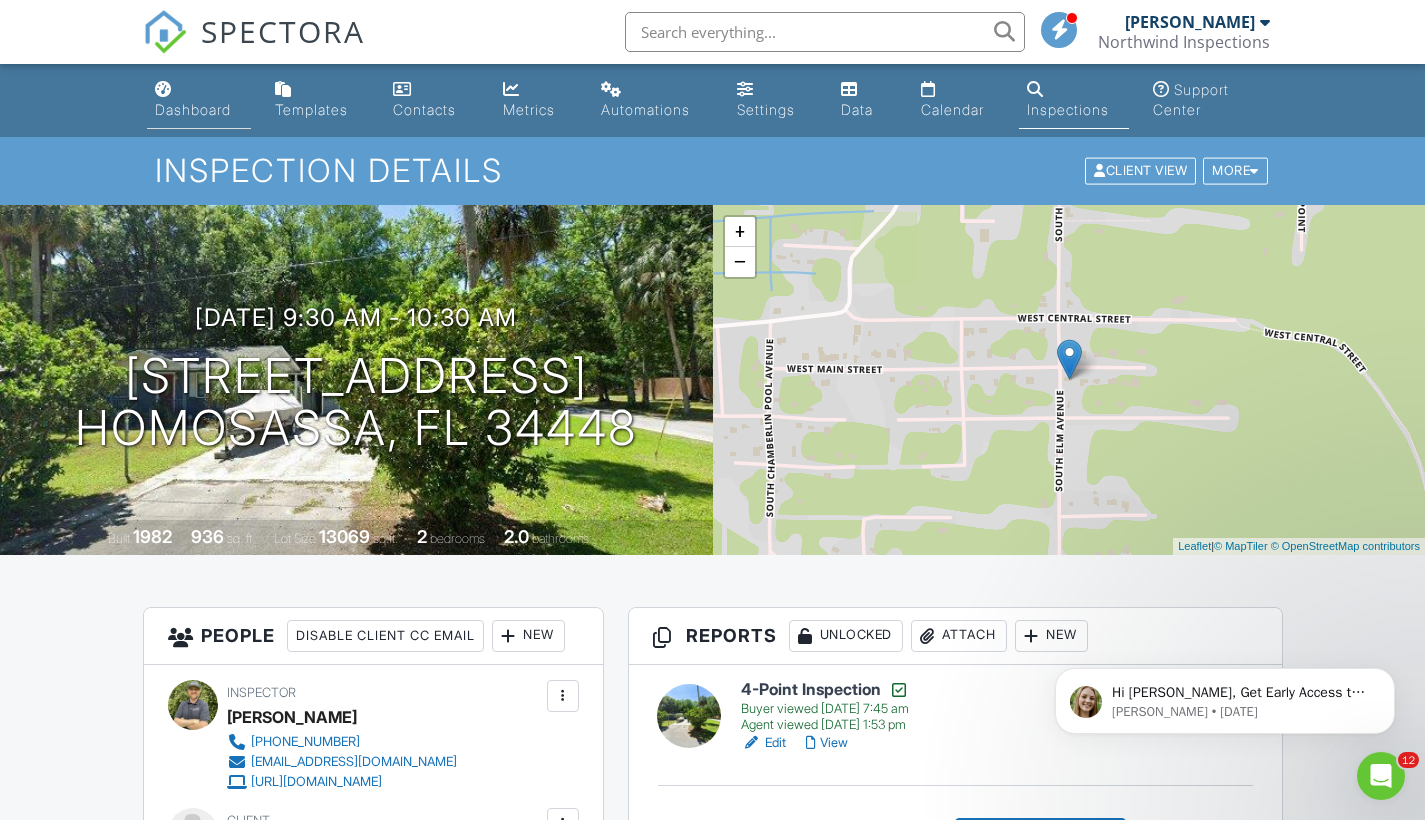click on "Dashboard" at bounding box center [199, 100] 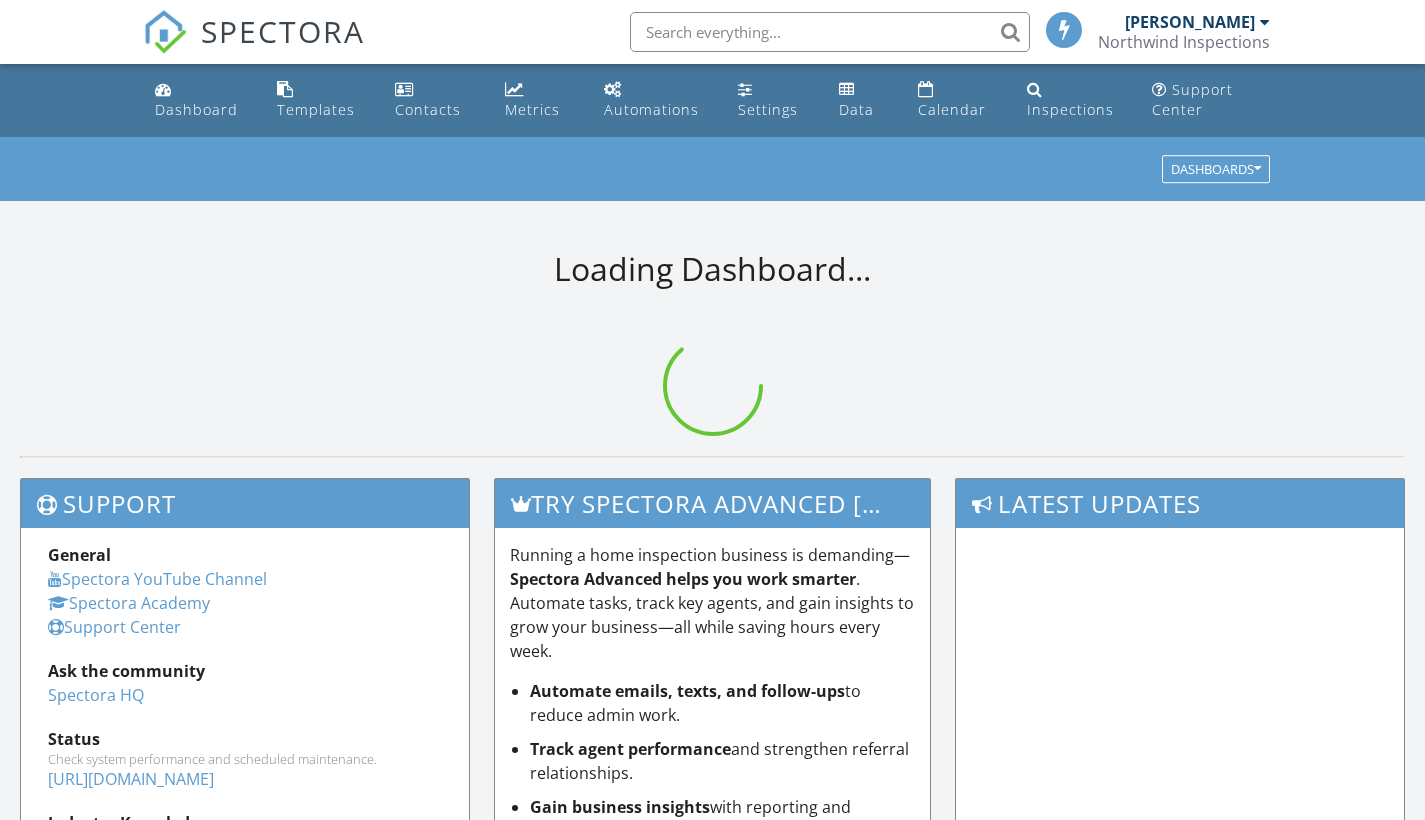 scroll, scrollTop: 0, scrollLeft: 0, axis: both 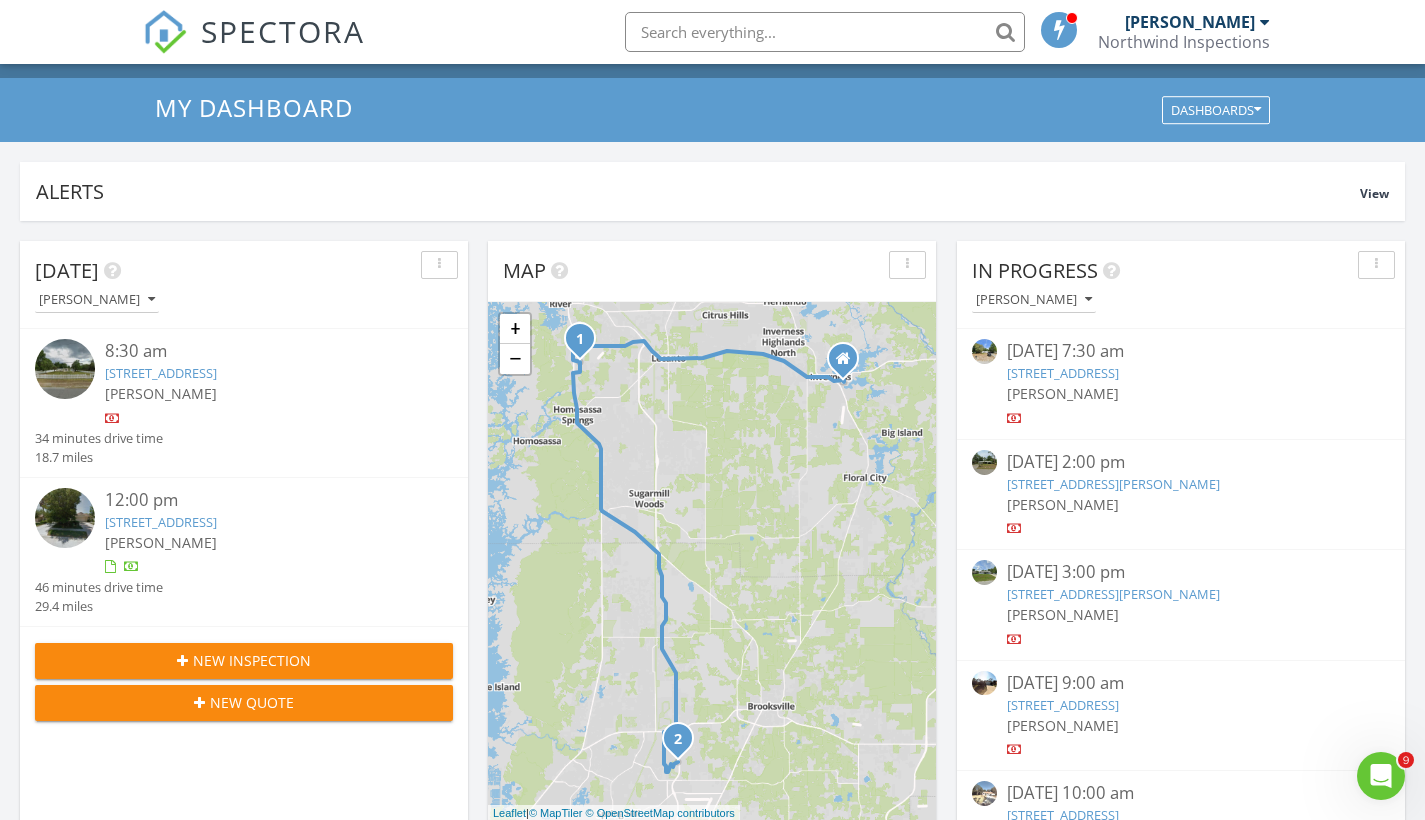 click on "[STREET_ADDRESS]" at bounding box center [161, 522] 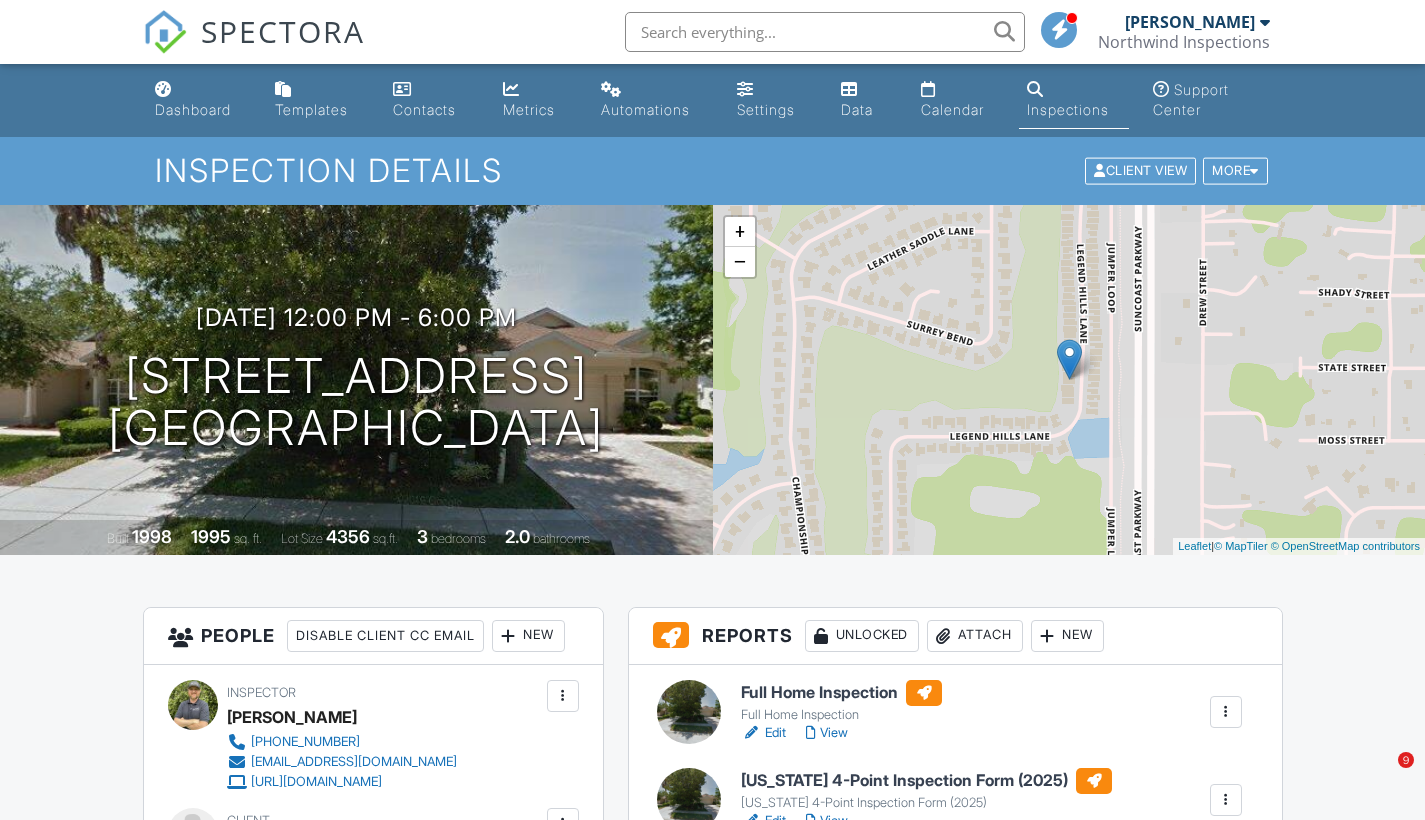 scroll, scrollTop: 229, scrollLeft: 0, axis: vertical 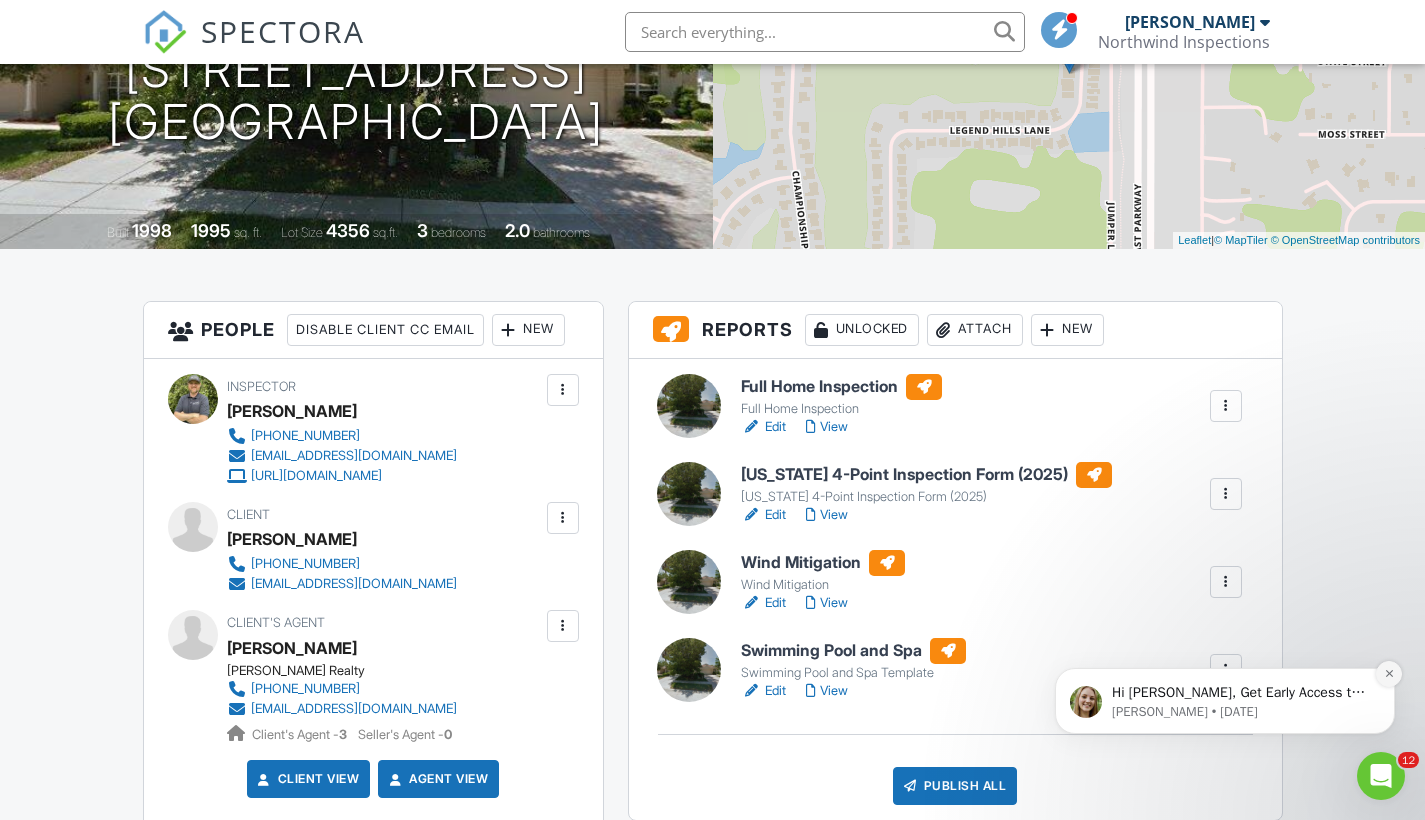 click 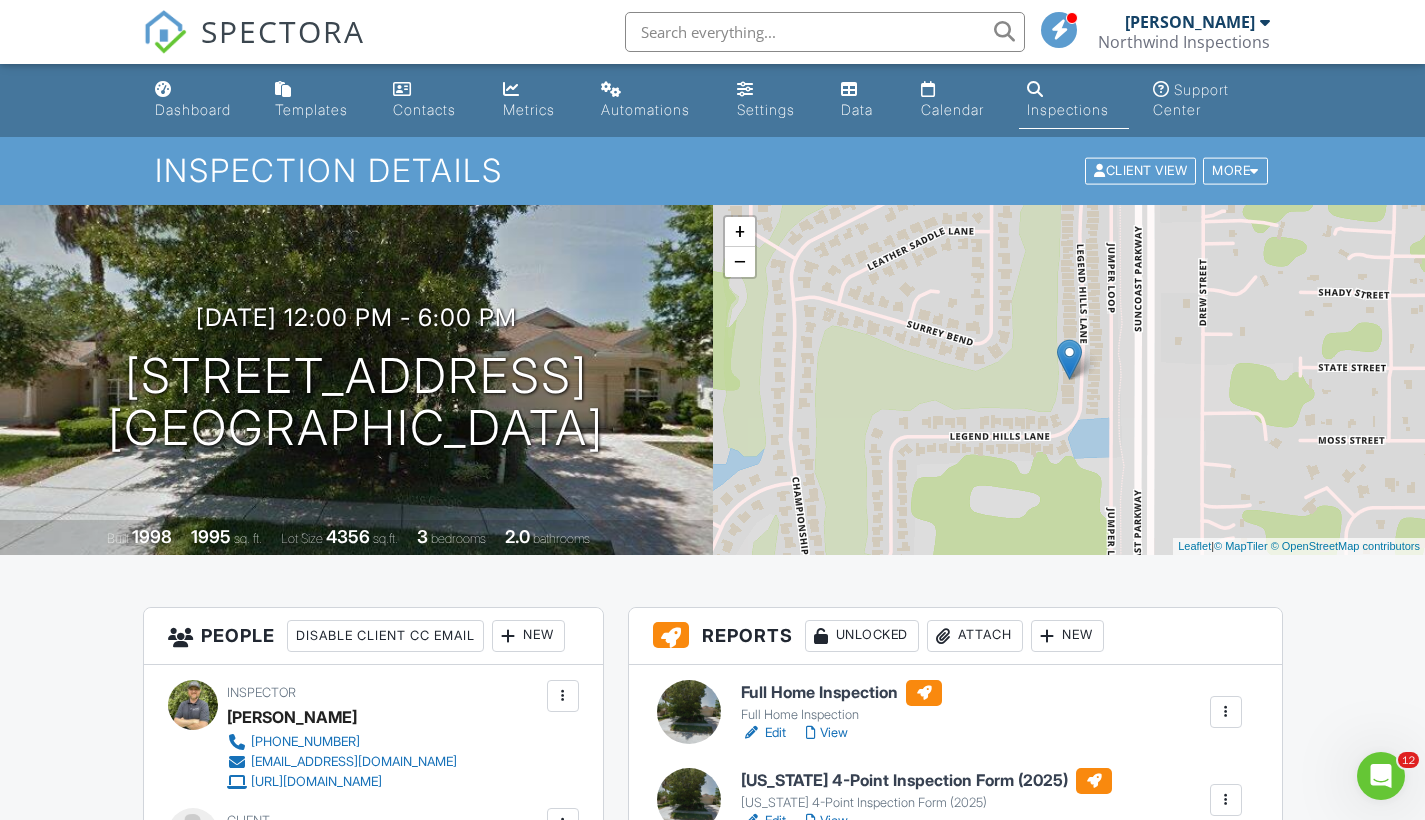 scroll, scrollTop: 0, scrollLeft: 0, axis: both 